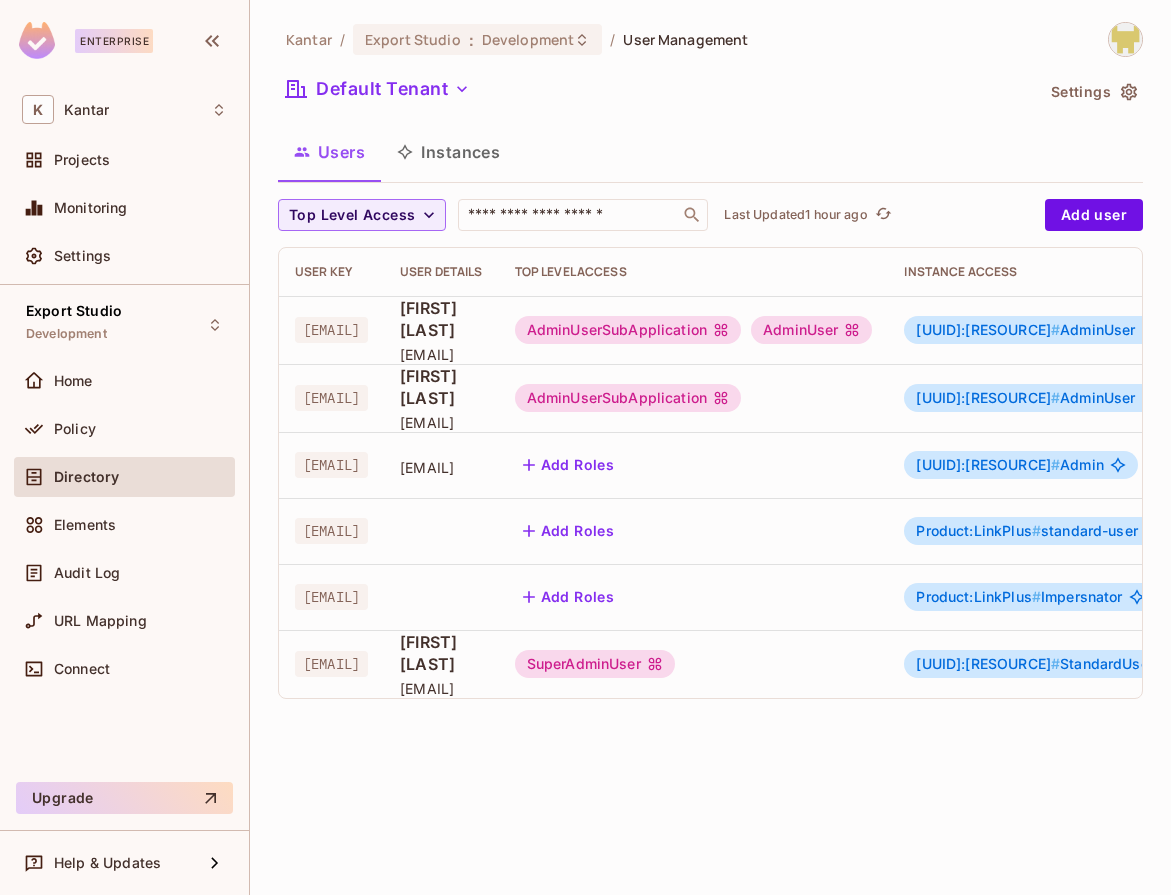 scroll, scrollTop: 0, scrollLeft: 0, axis: both 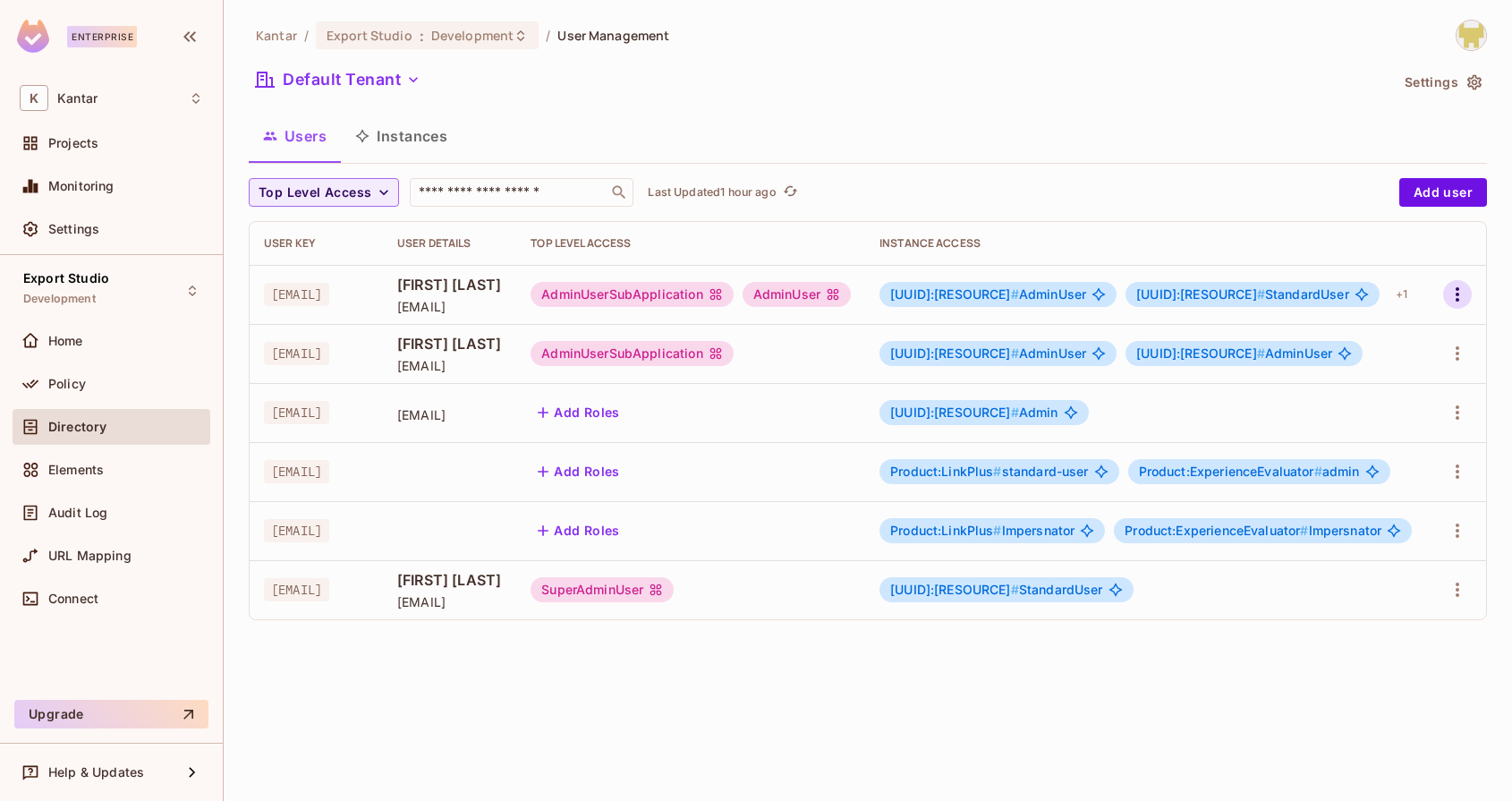 click at bounding box center (1457, 294) 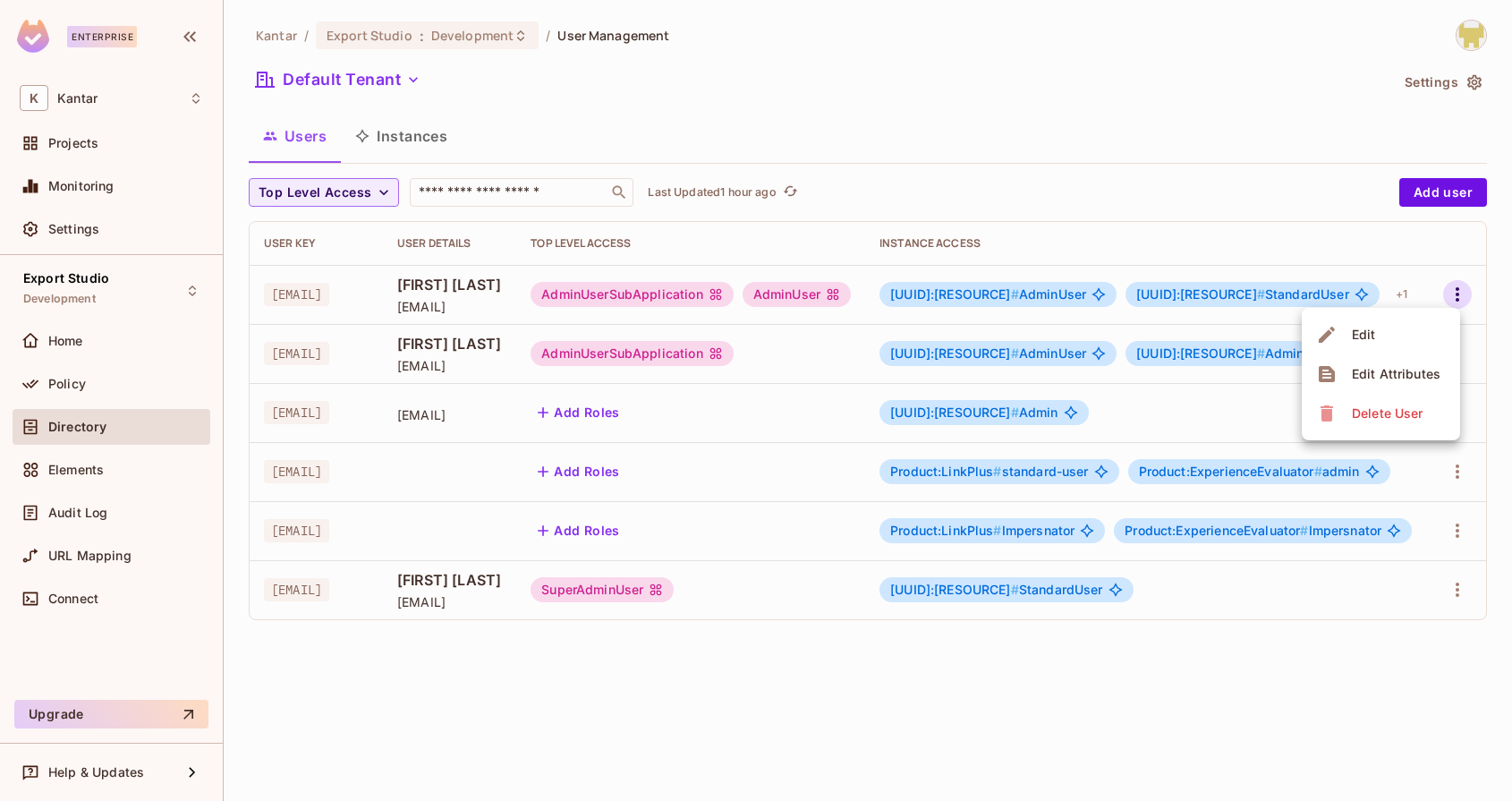 click on "Edit Attributes" at bounding box center [1396, 374] 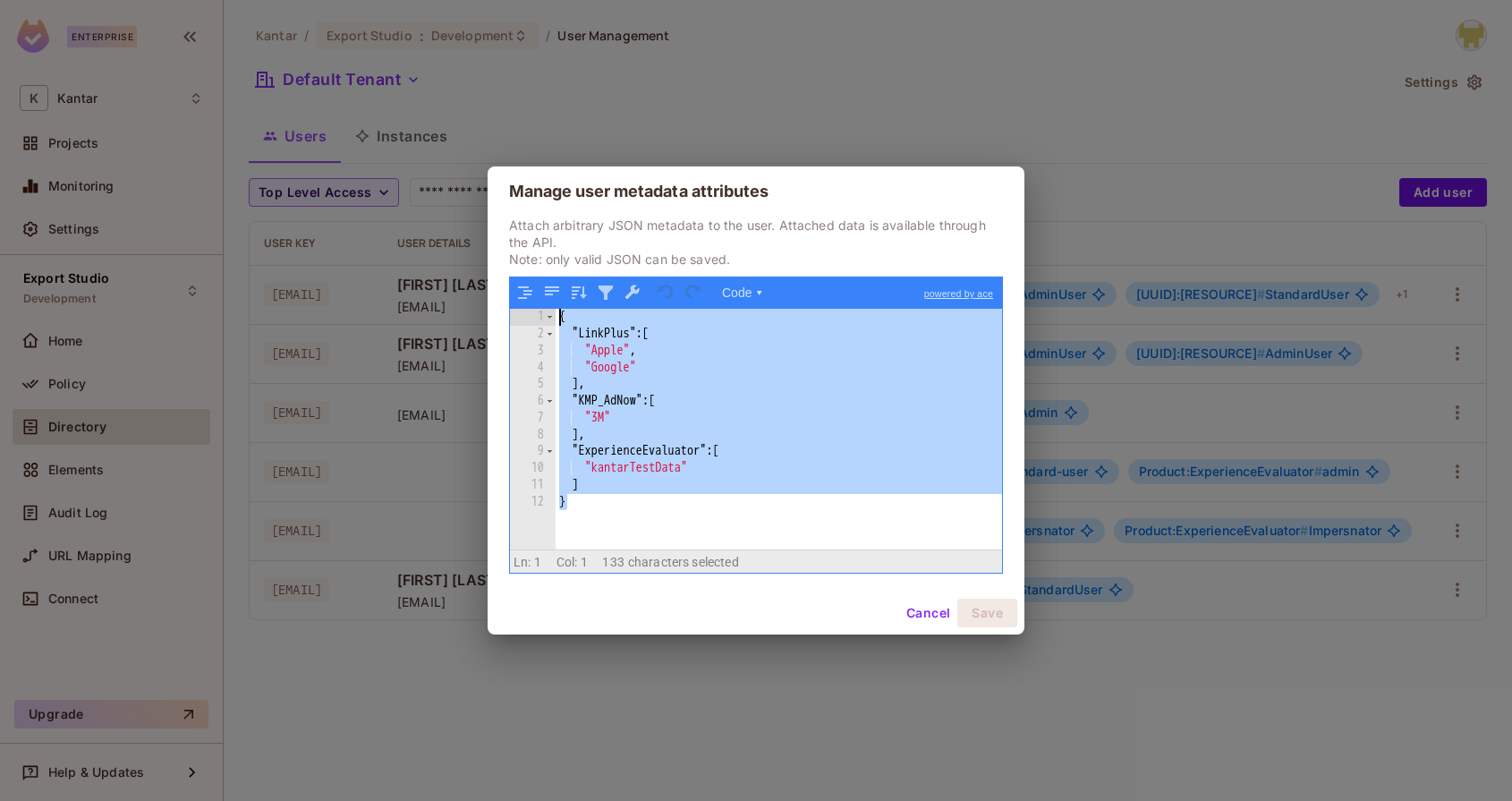 drag, startPoint x: 618, startPoint y: 509, endPoint x: 539, endPoint y: 250, distance: 270.78035 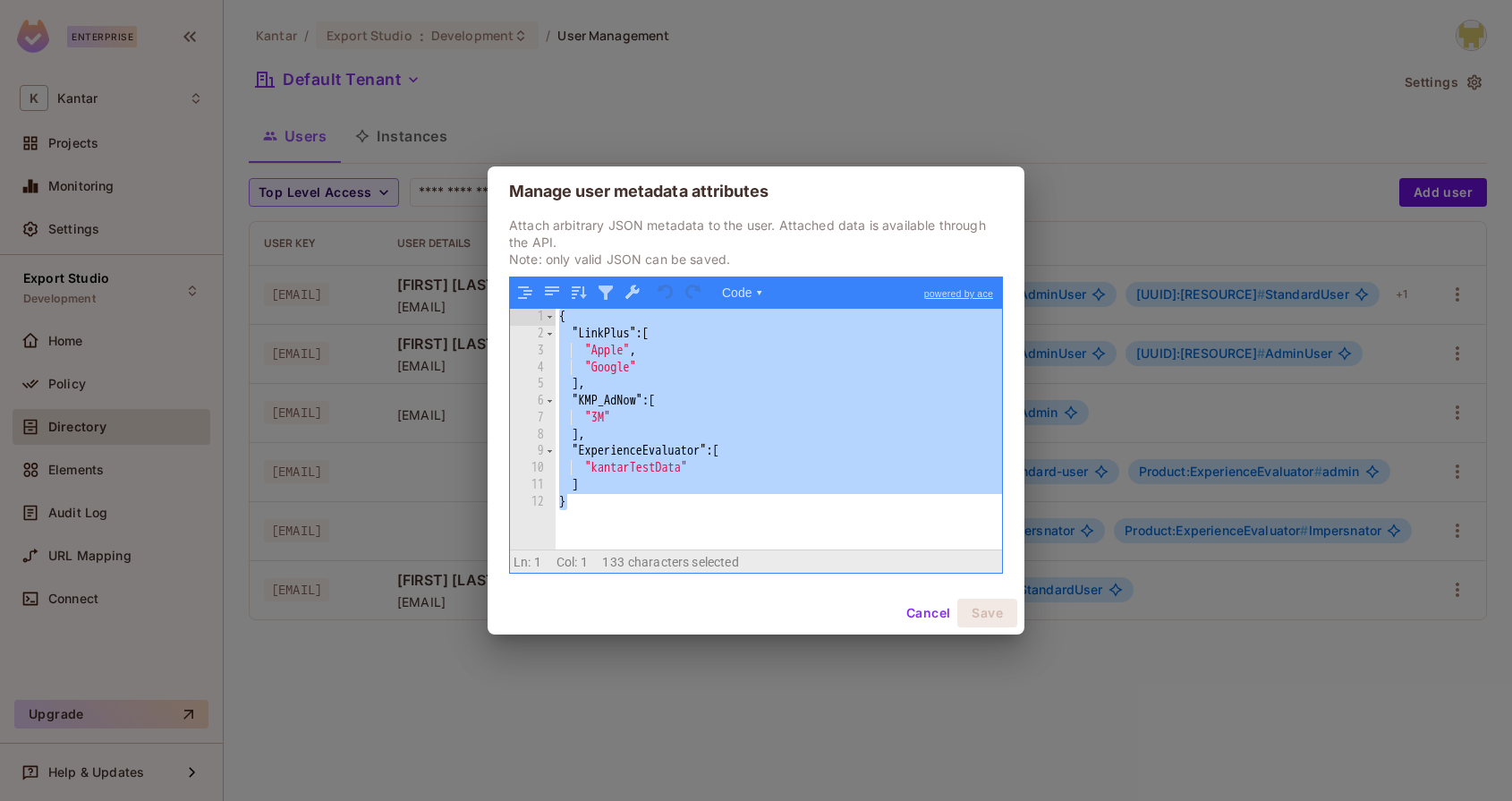 click on "{    "LinkPlus" :  [       "Apple" ,       "Google"    ] ,    "KMP_AdNow" :  [       "3M"    ] ,    "ExperienceEvaluator" :  [       "kantarTestData"    ] }" at bounding box center [779, 446] 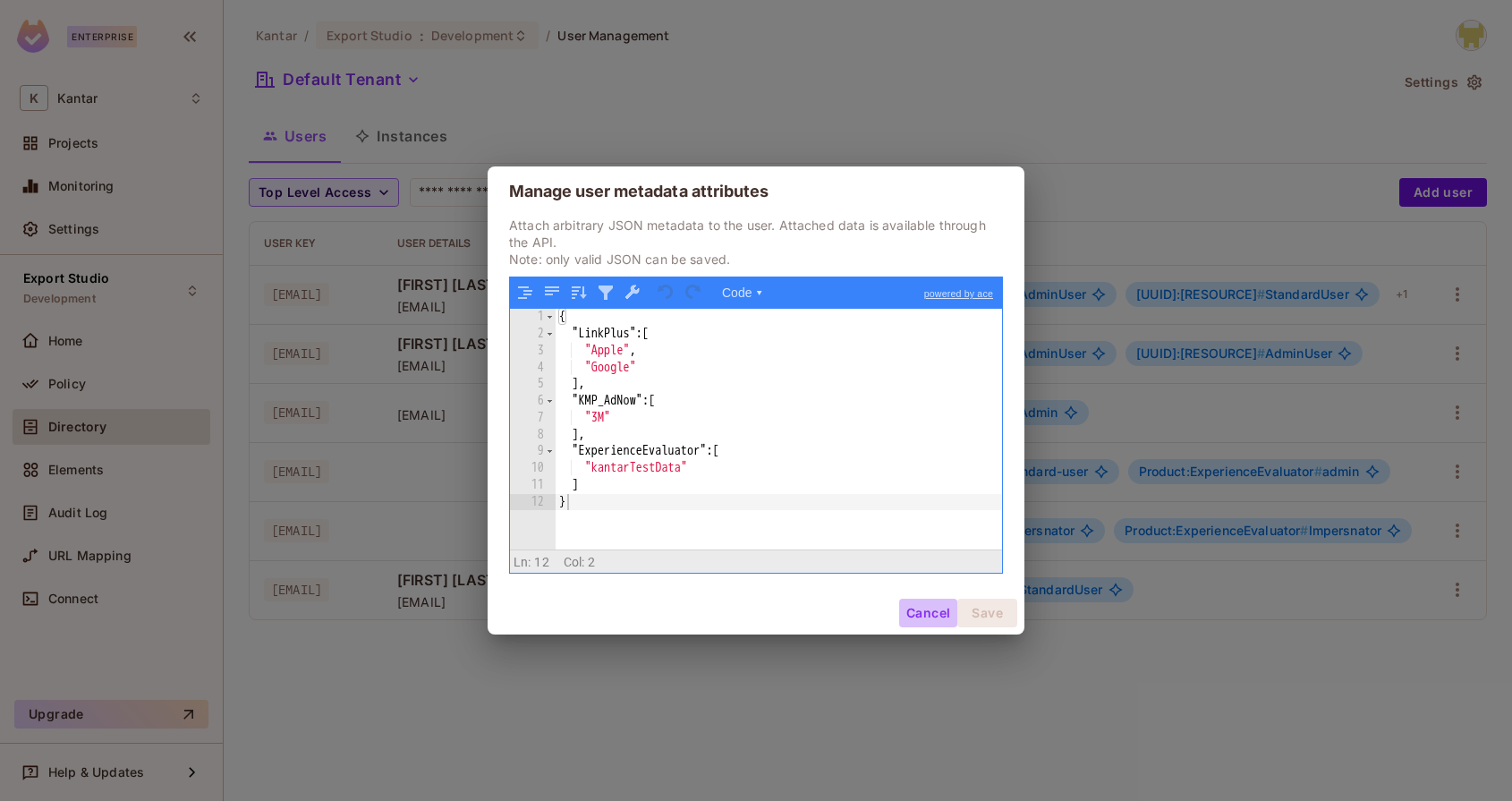 click on "Cancel" at bounding box center [928, 613] 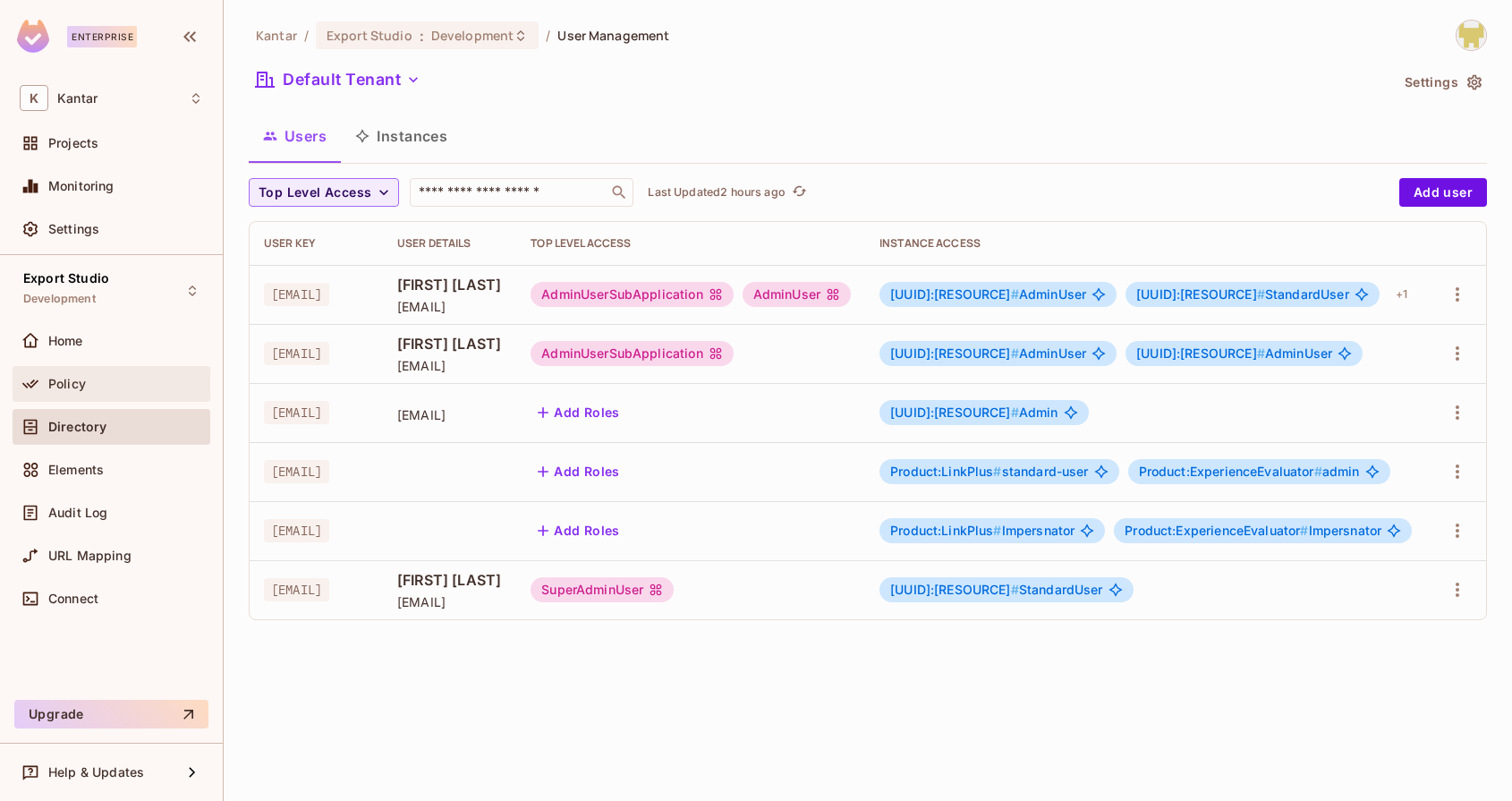 click on "Policy" at bounding box center [125, 384] 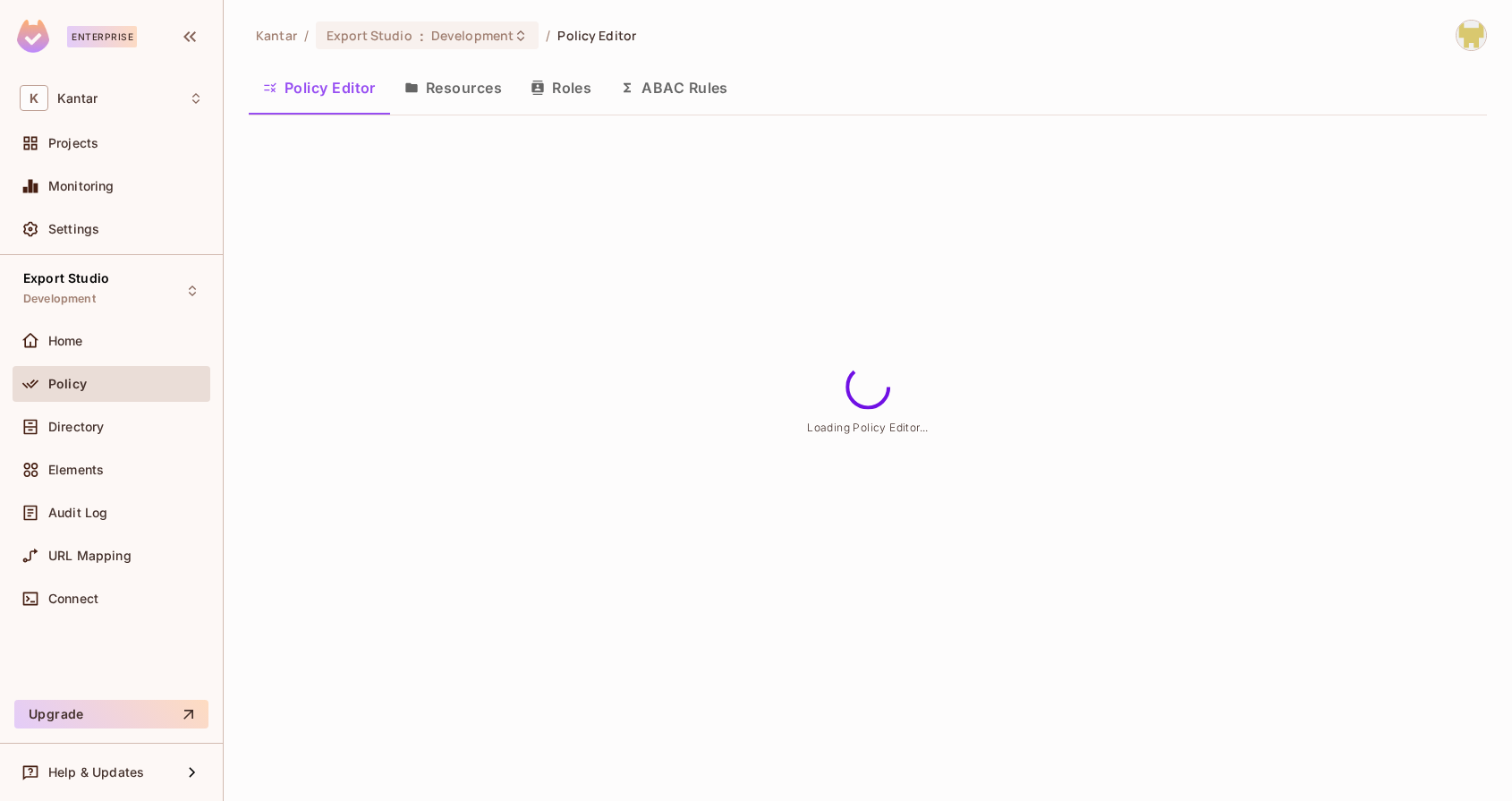 click on "Resources" at bounding box center (453, 88) 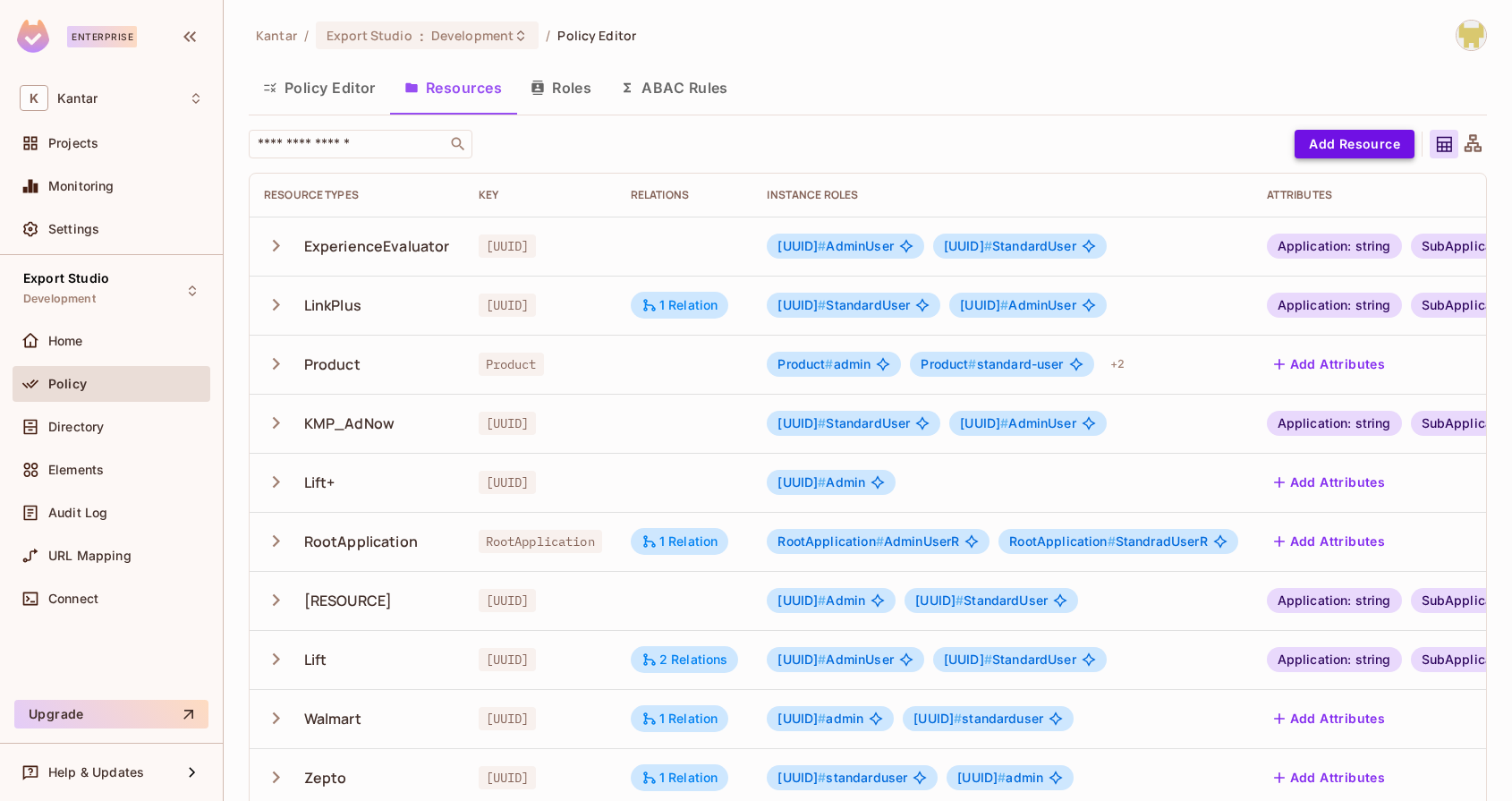 click on "Add Resource" at bounding box center (1355, 144) 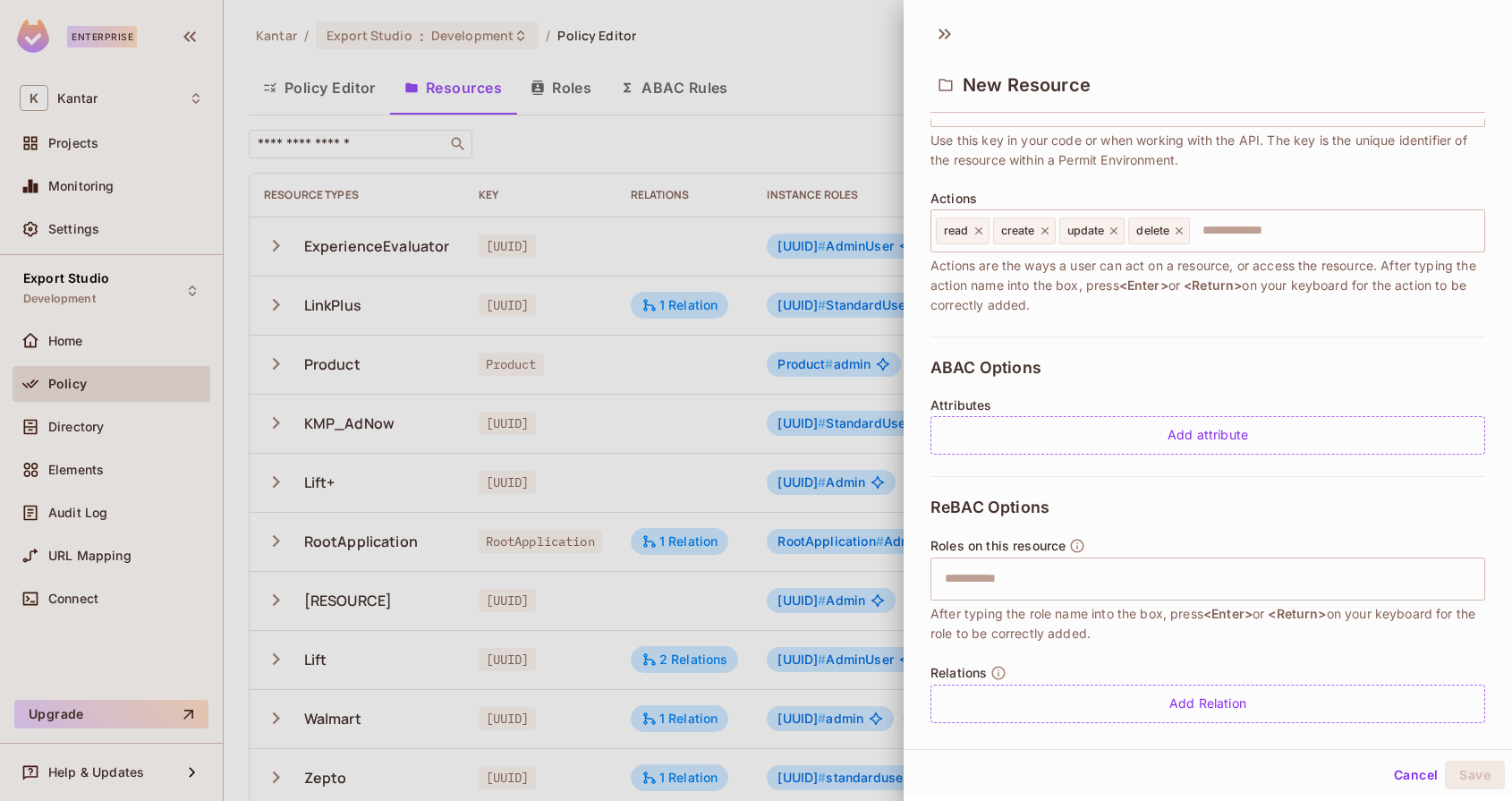 scroll, scrollTop: 182, scrollLeft: 0, axis: vertical 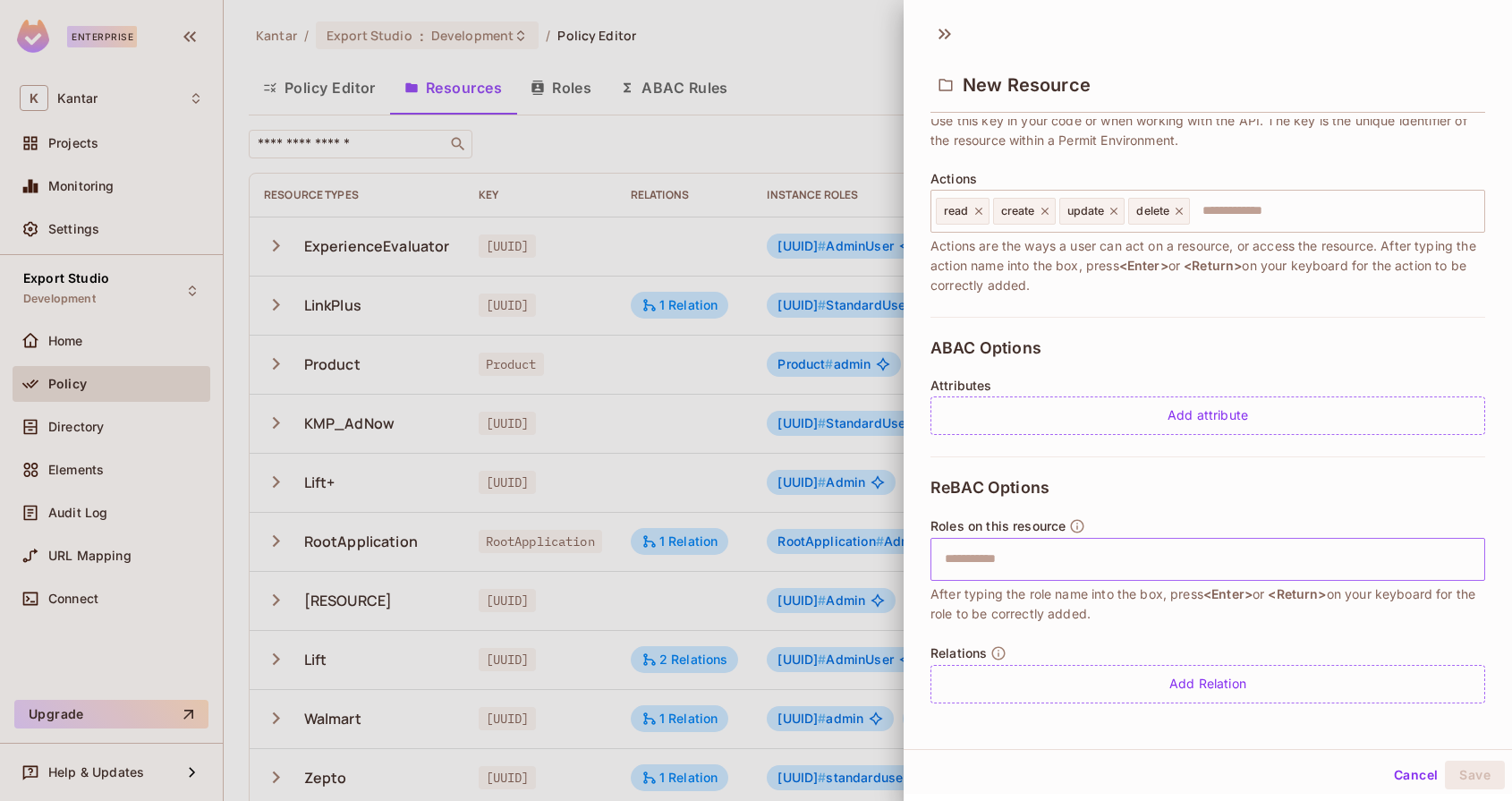 click at bounding box center [1205, 559] 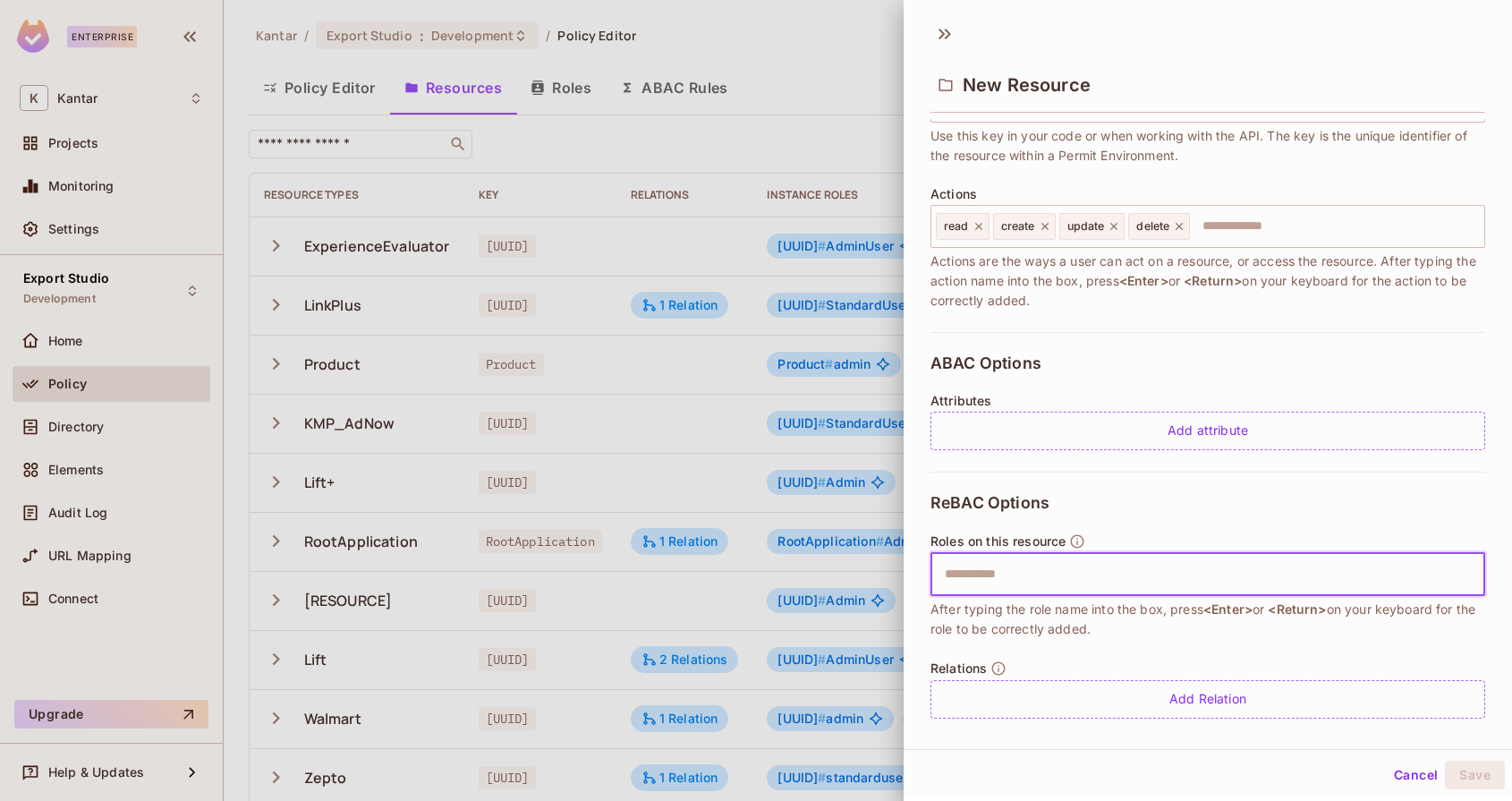 scroll, scrollTop: 182, scrollLeft: 0, axis: vertical 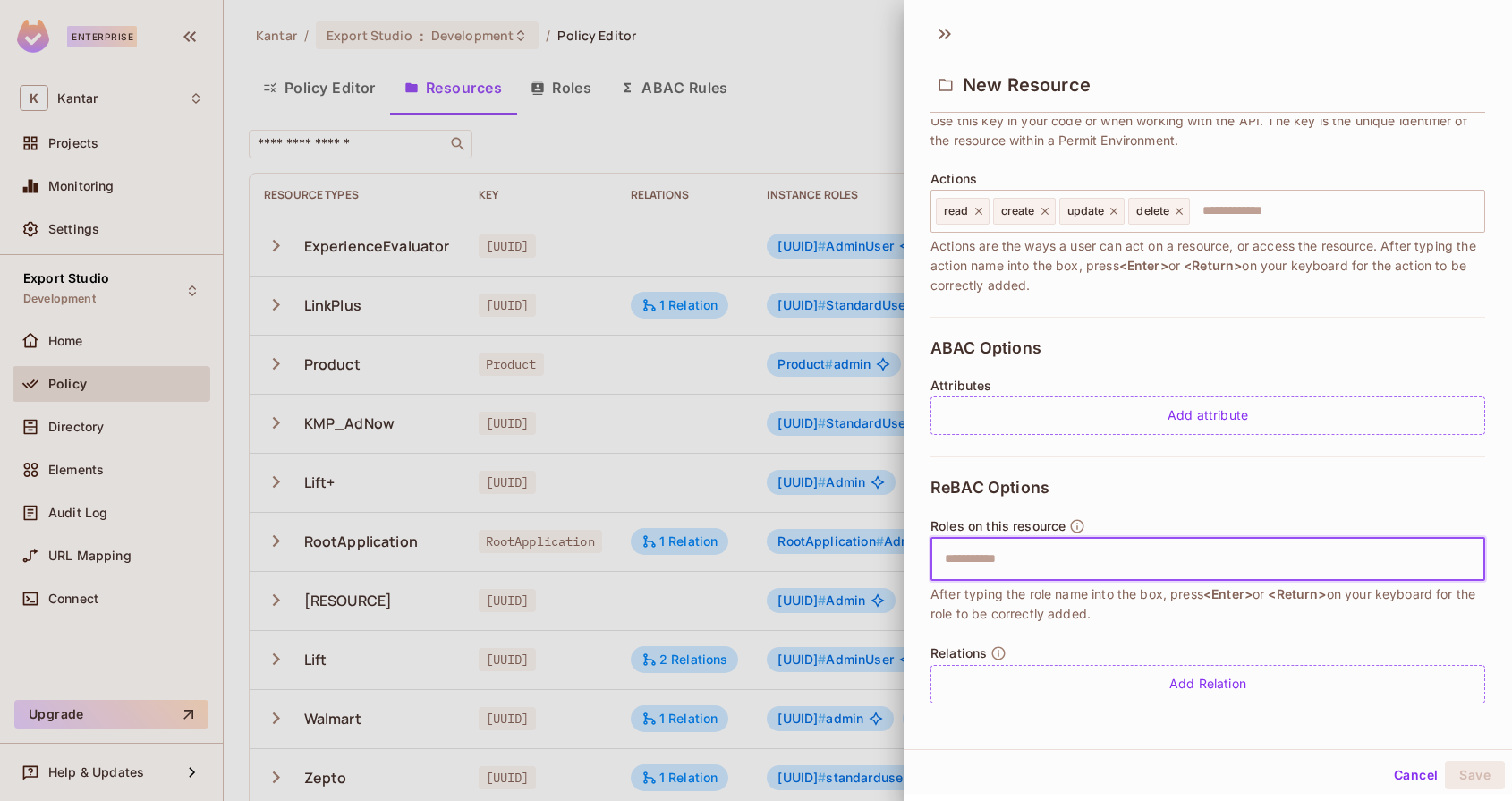 type on "*" 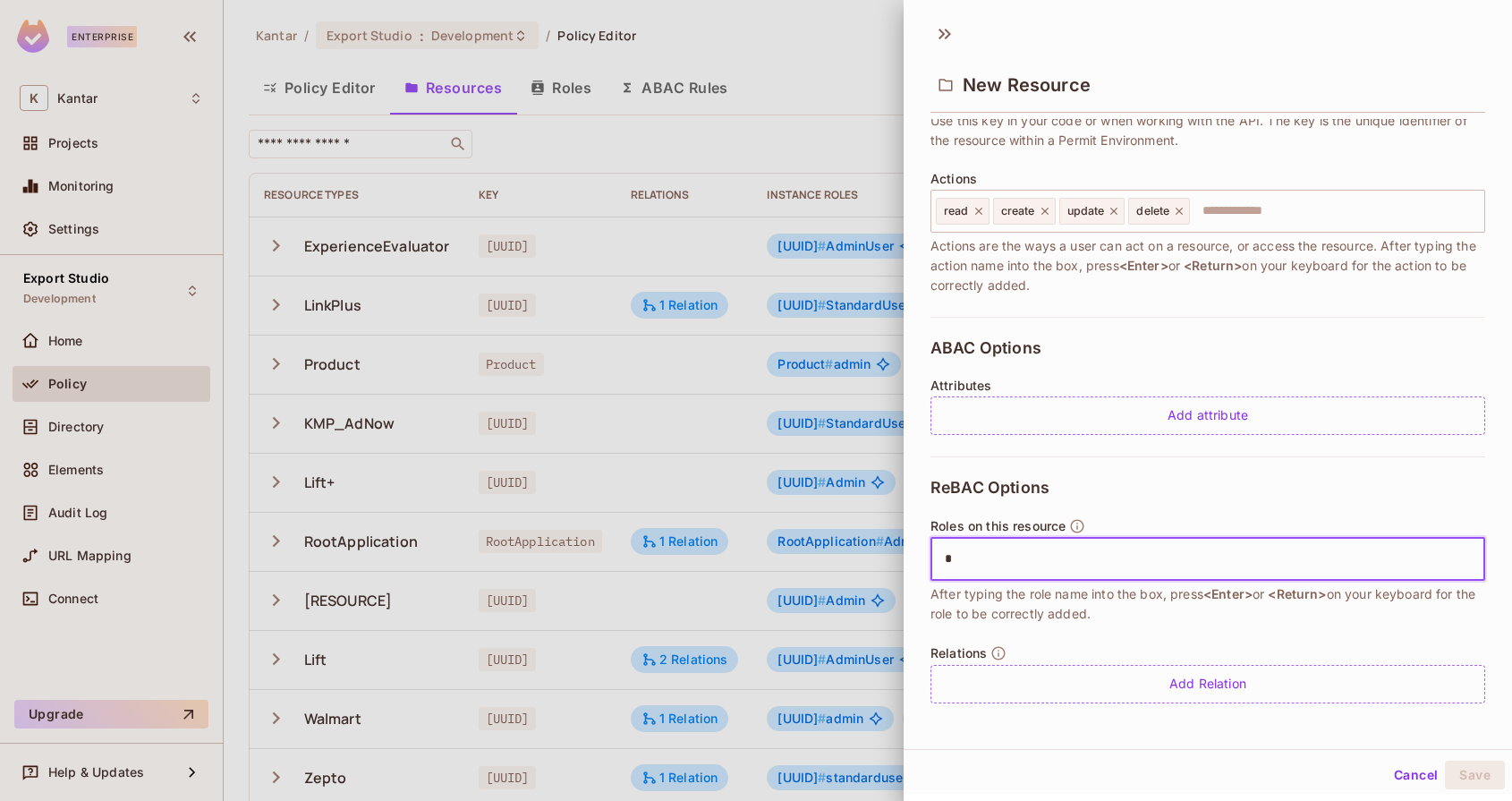 click on "*" at bounding box center (1205, 559) 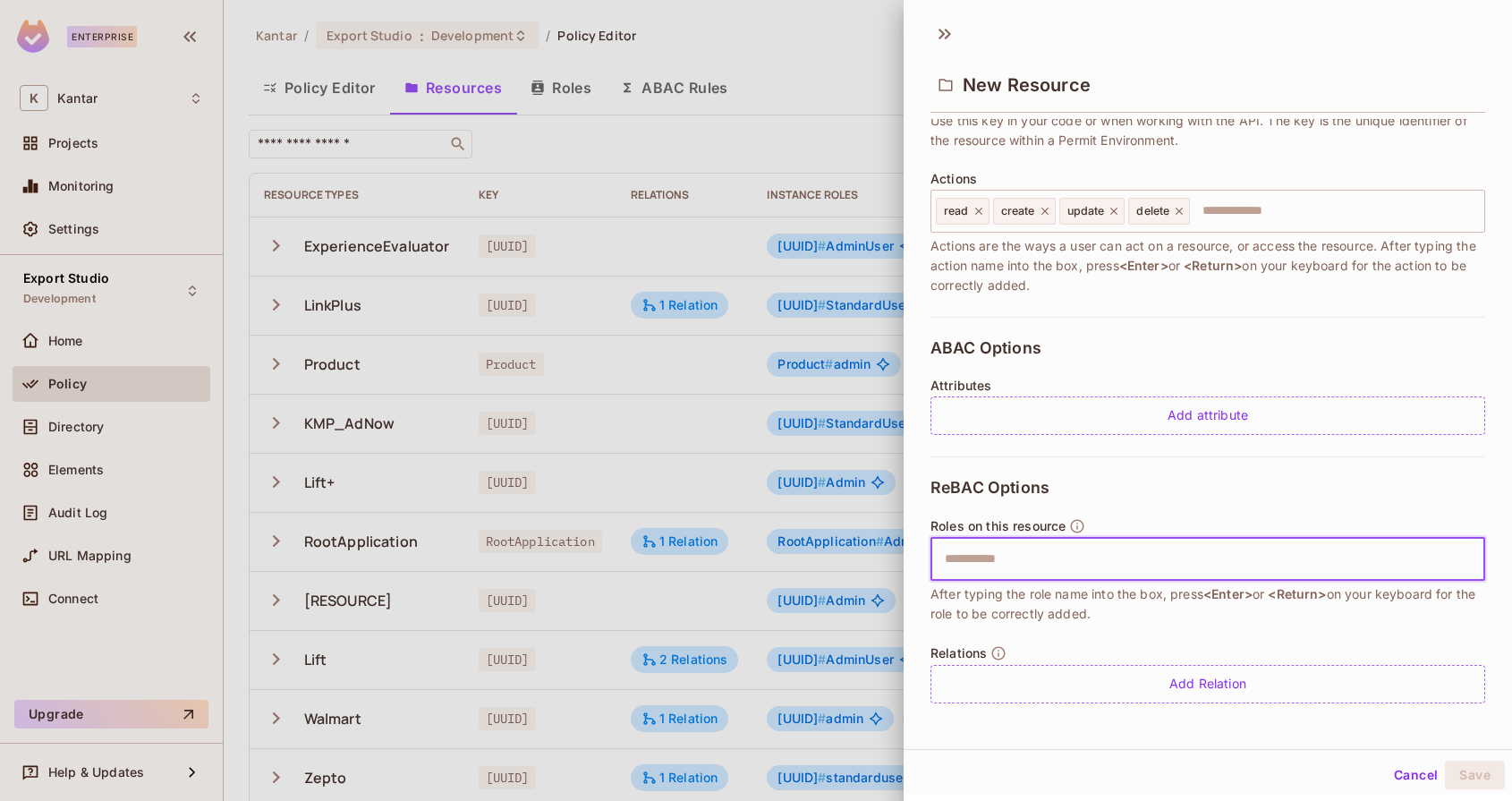scroll, scrollTop: 178, scrollLeft: 0, axis: vertical 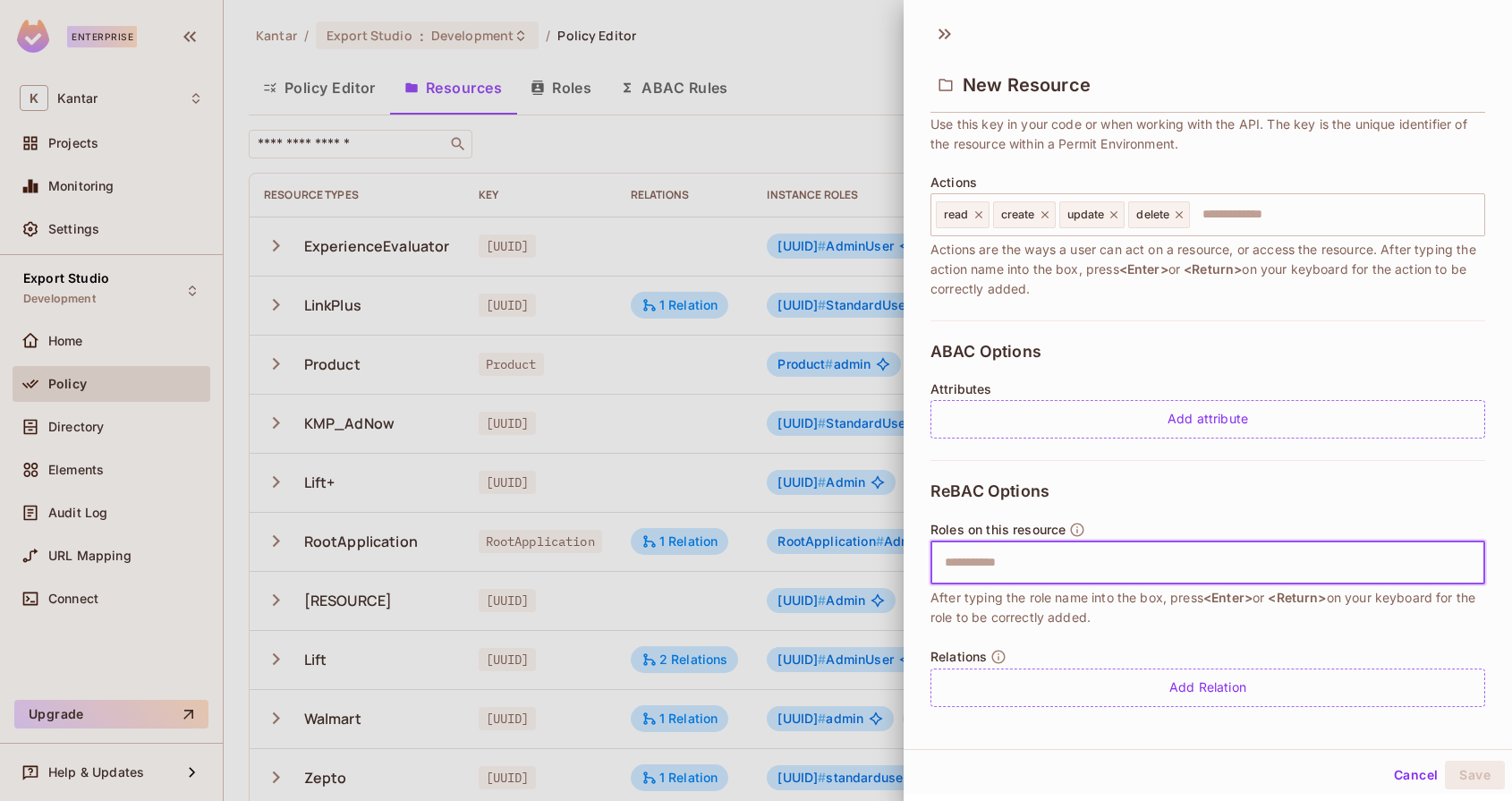 click at bounding box center (1205, 563) 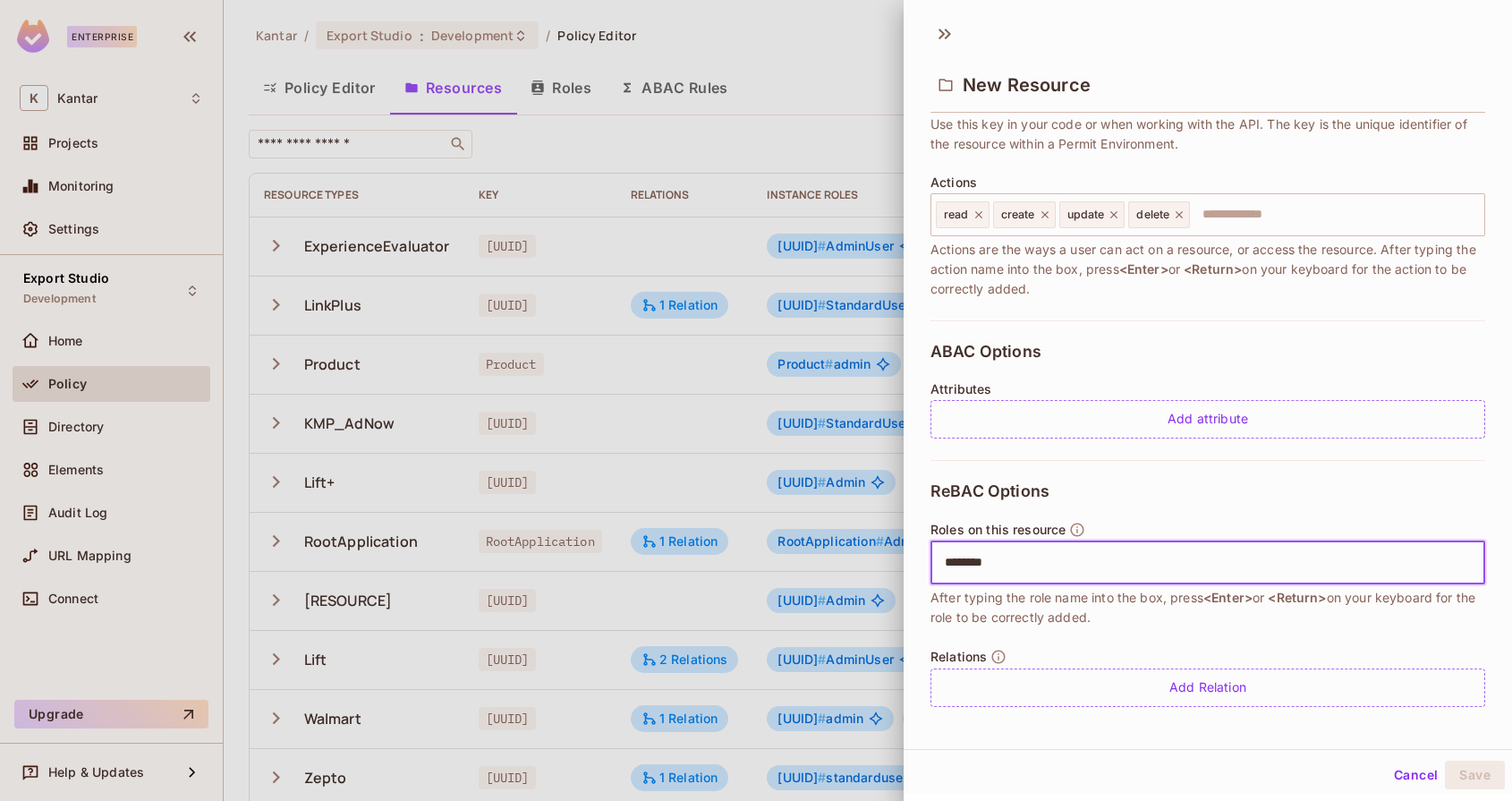 type on "*********" 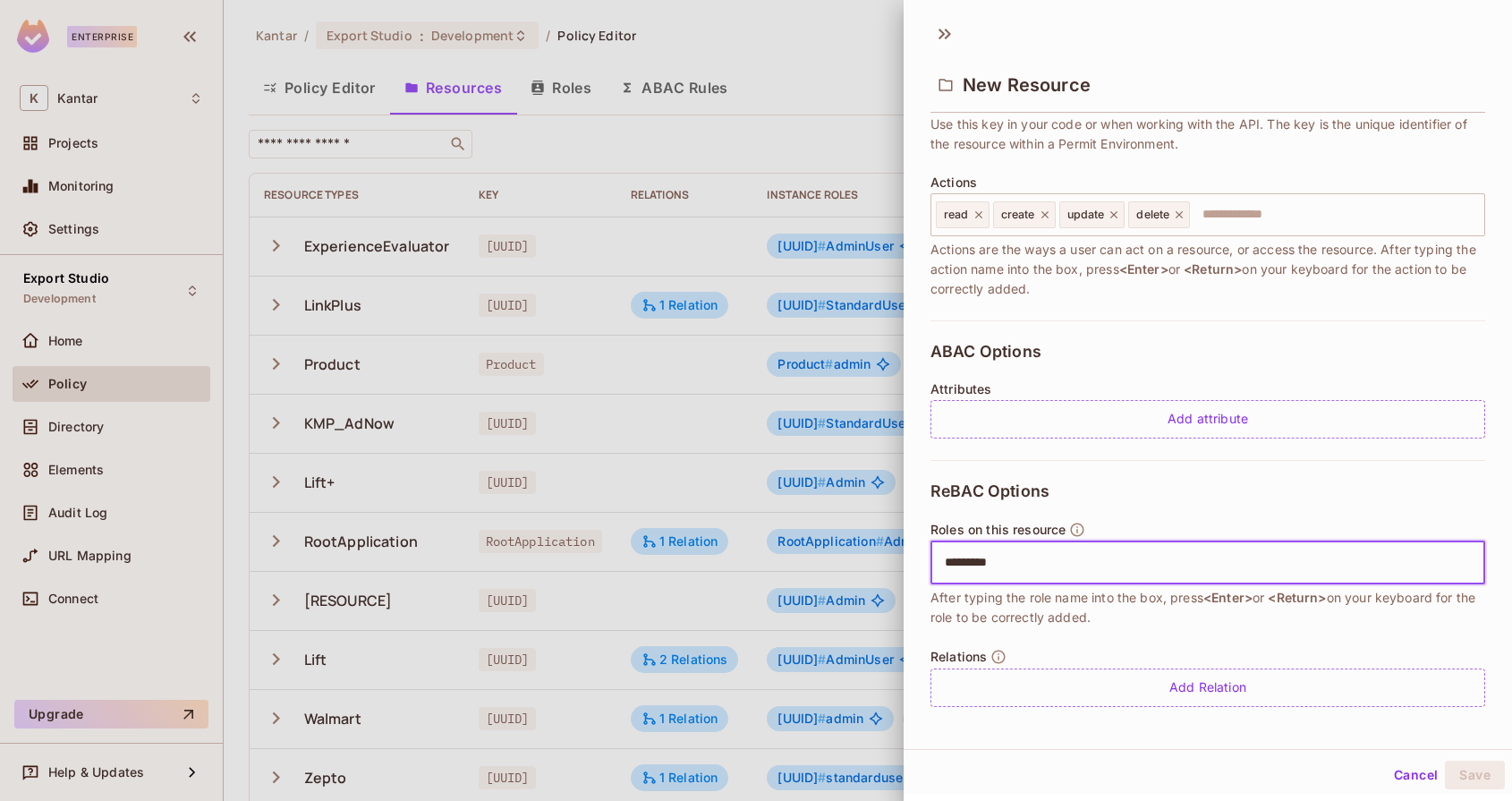 type 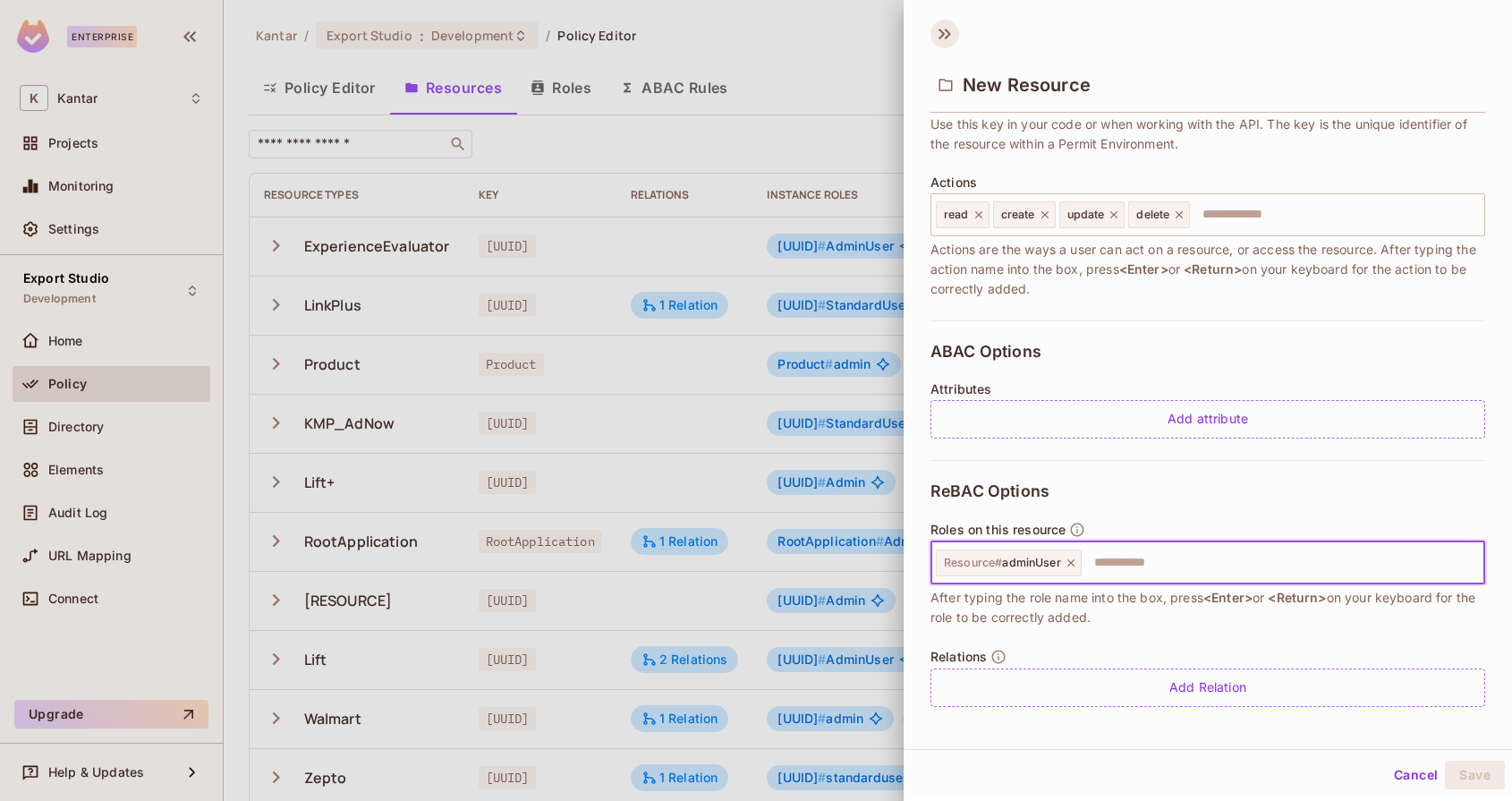 click 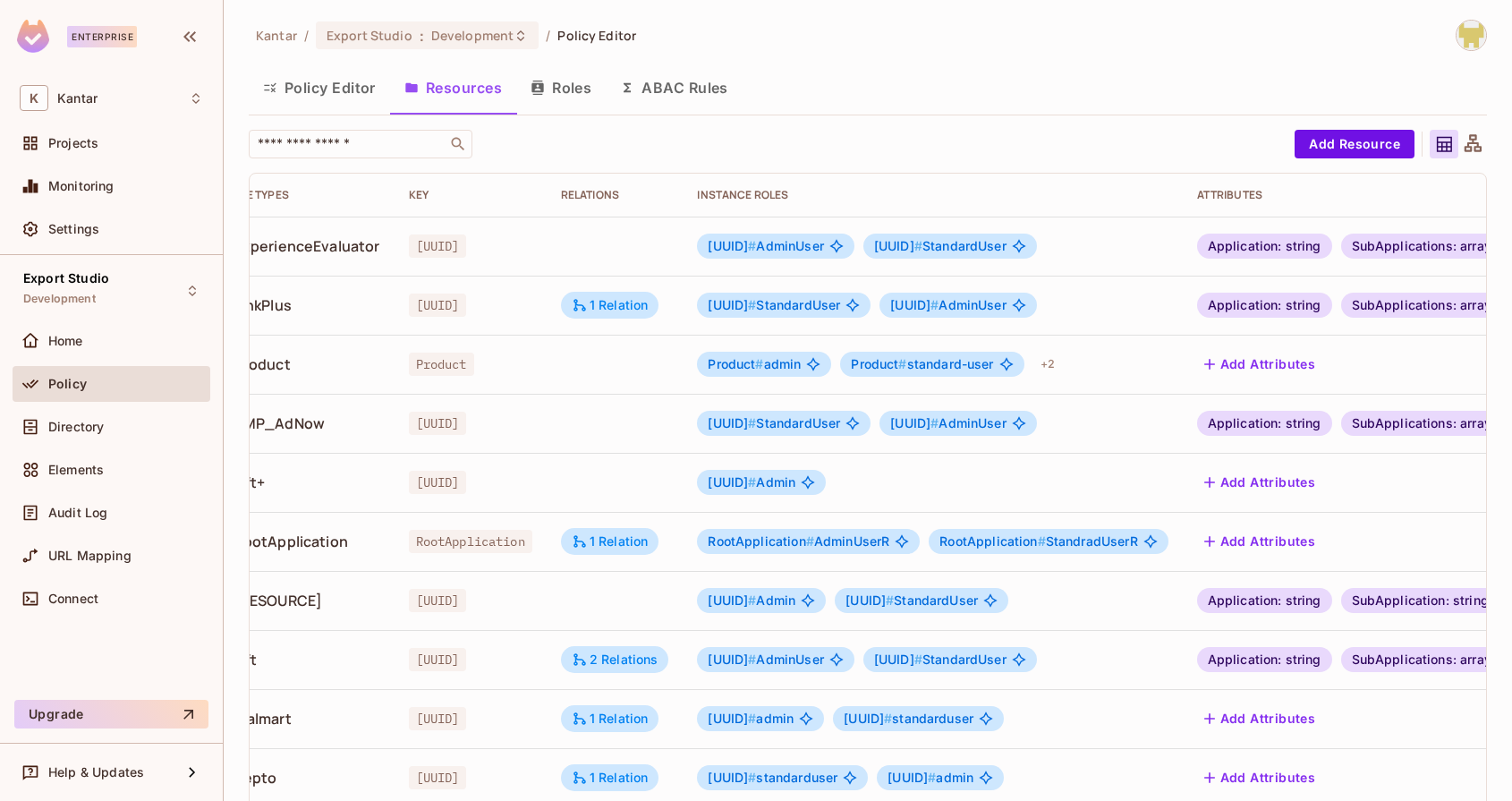 scroll, scrollTop: 0, scrollLeft: 0, axis: both 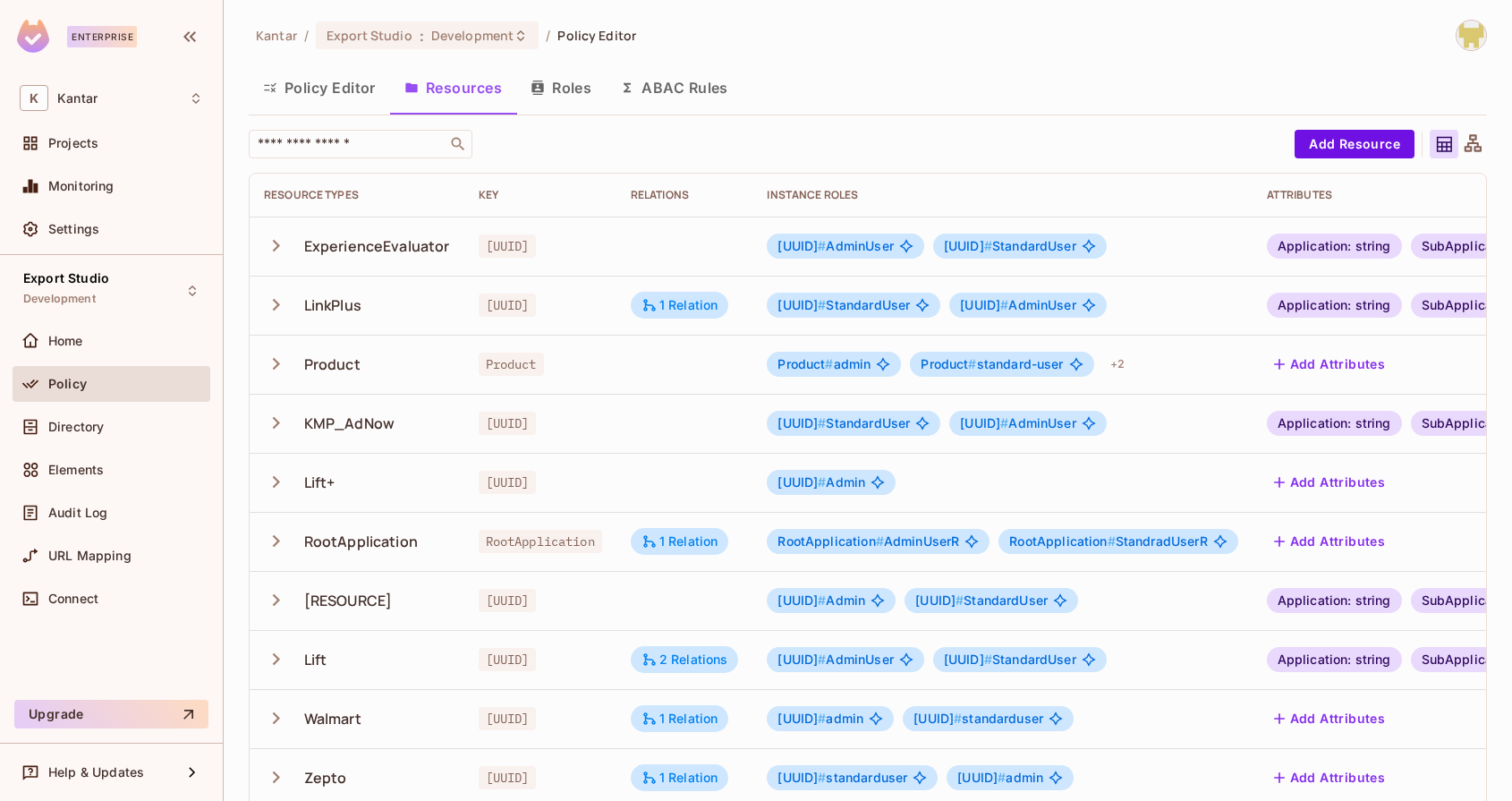 click on "[UUID] #" at bounding box center (802, 304) 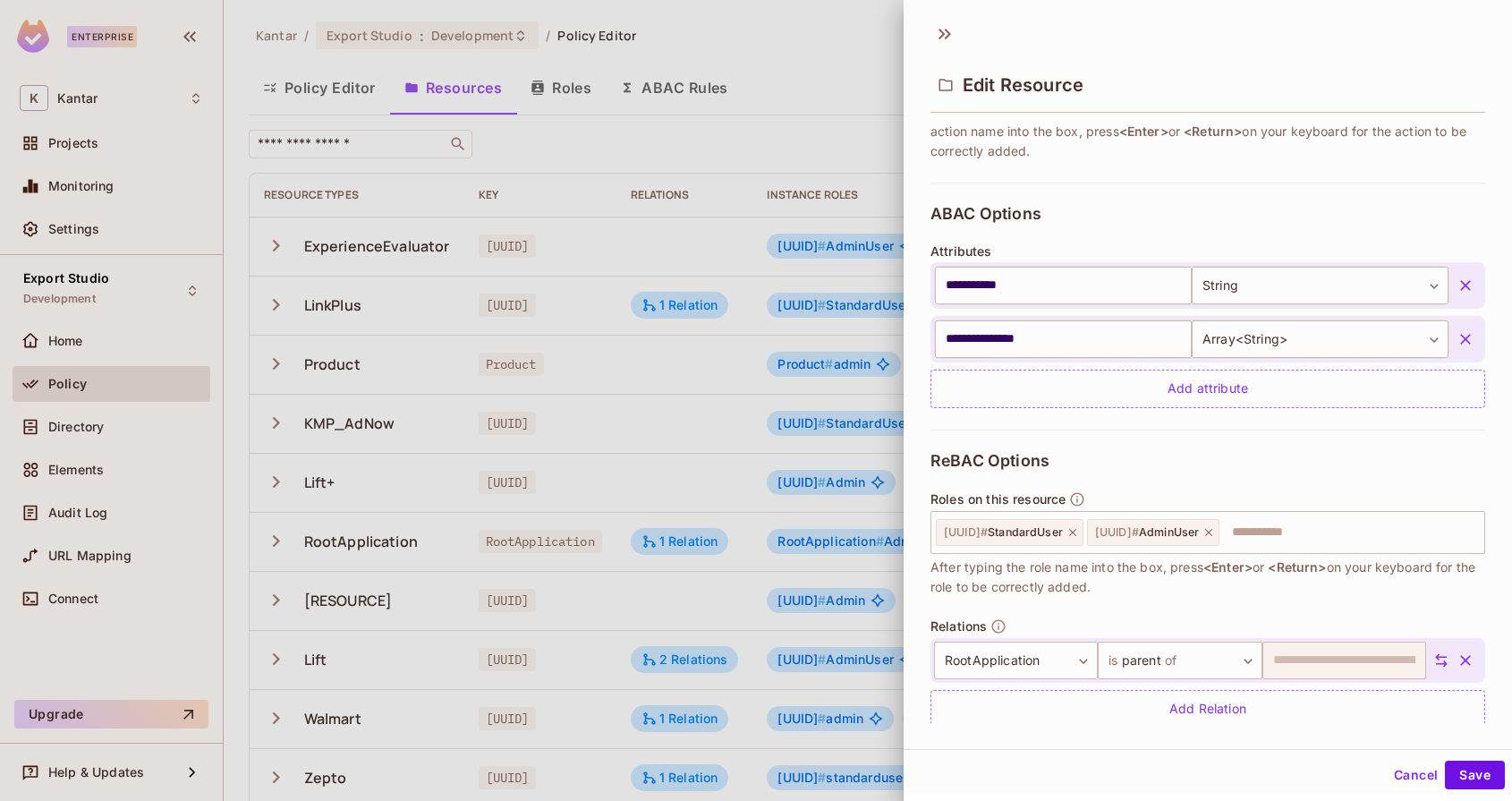 scroll, scrollTop: 367, scrollLeft: 0, axis: vertical 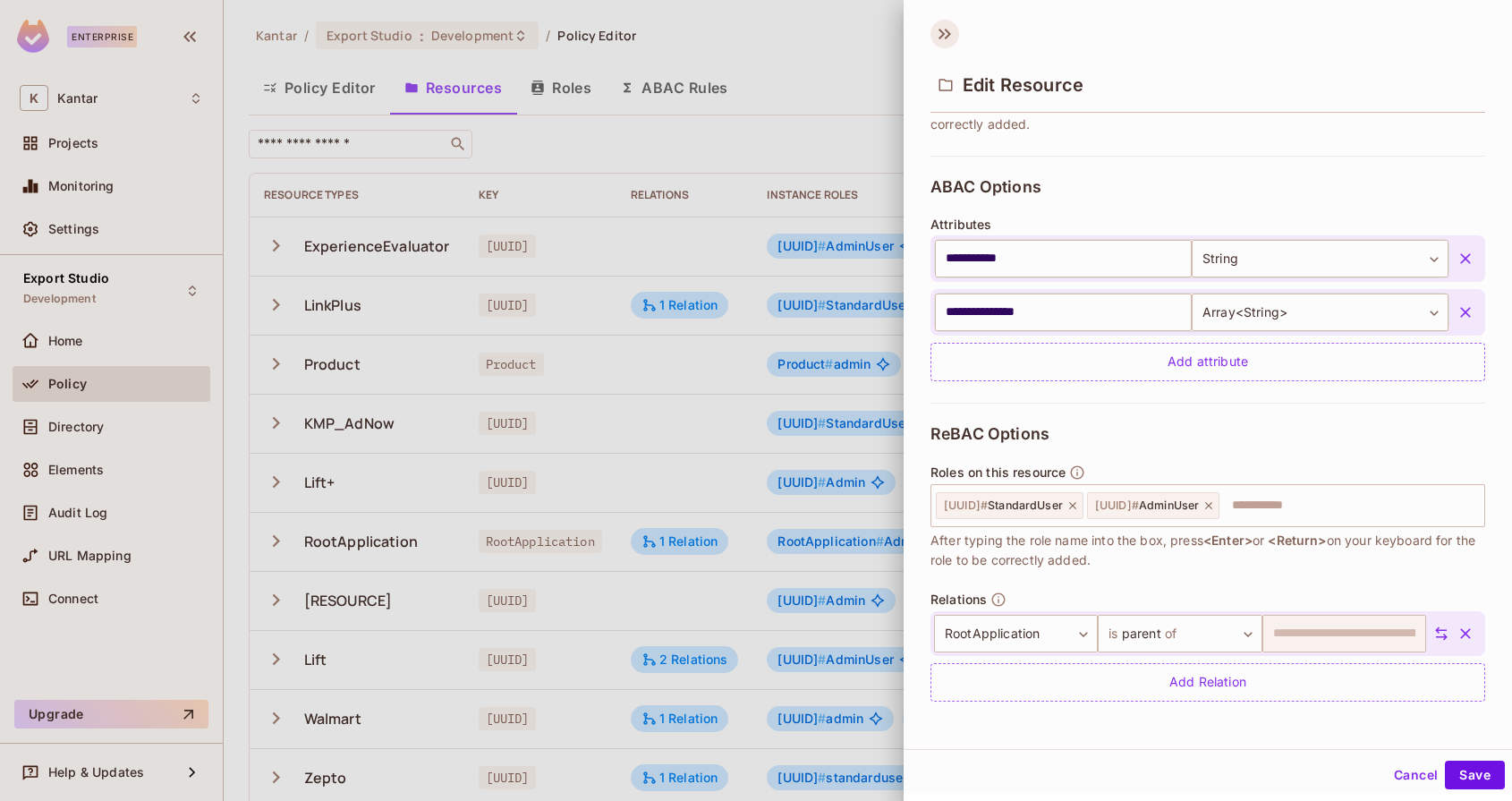 click 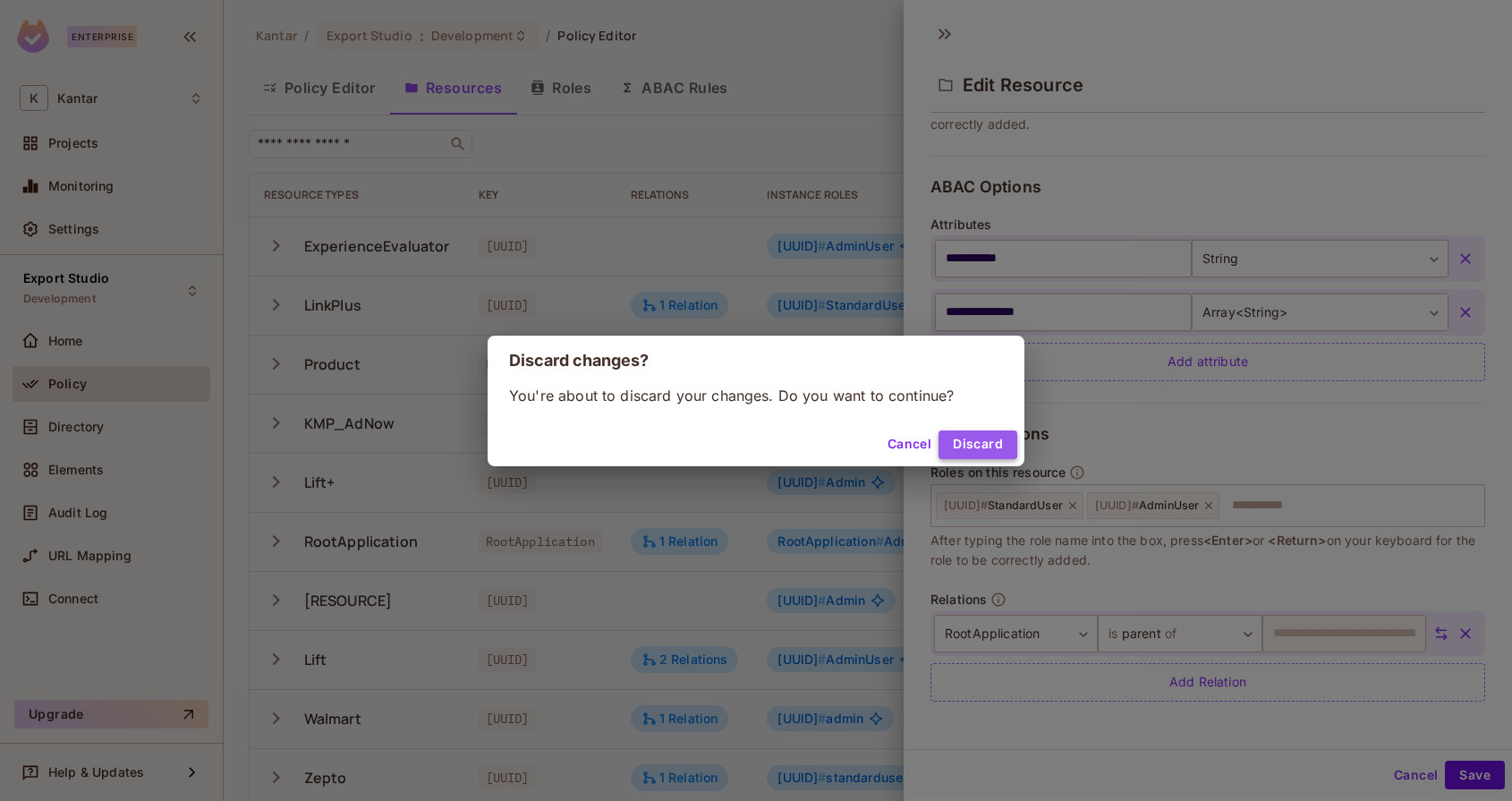 click on "Discard" at bounding box center [978, 445] 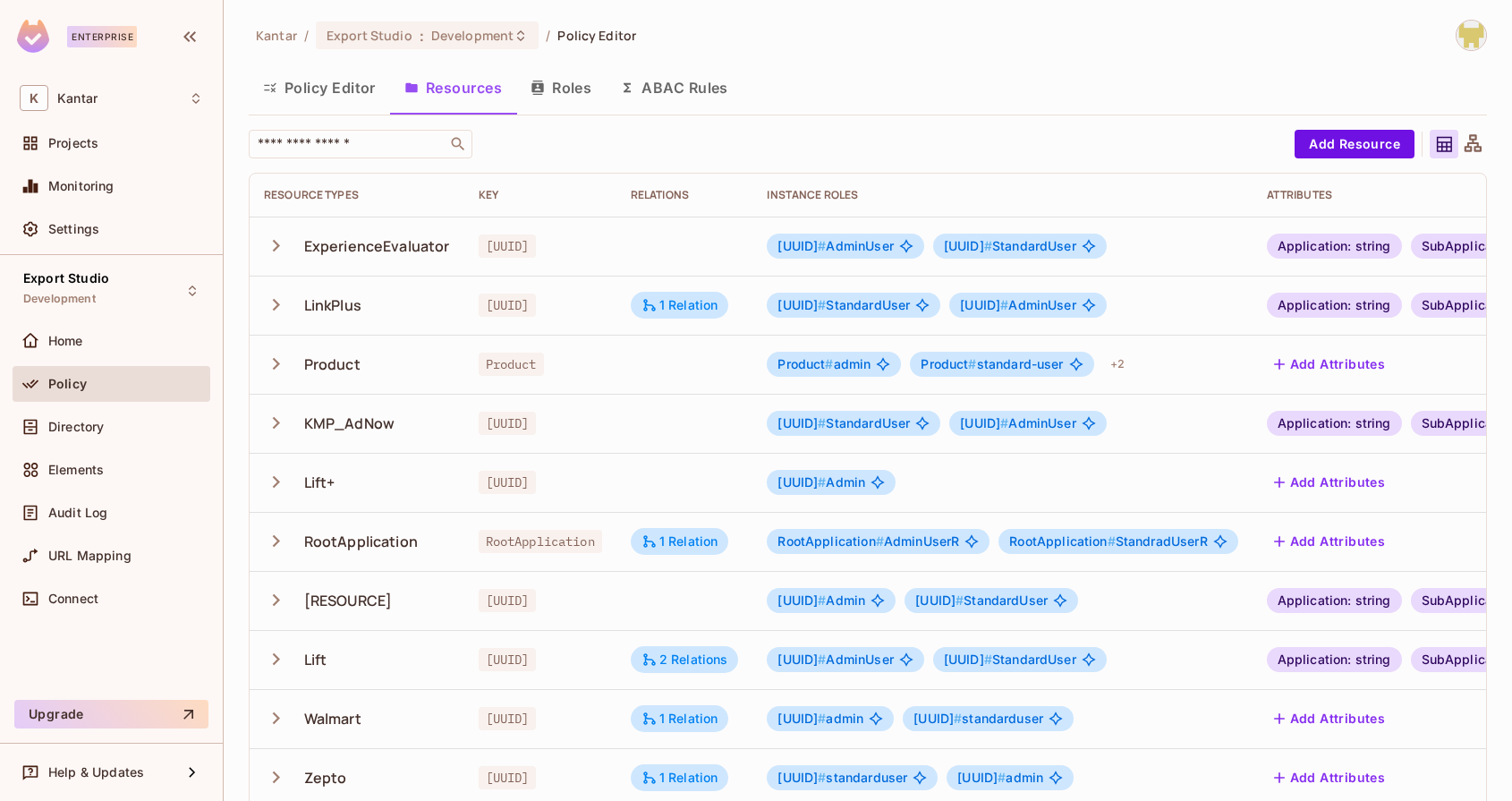 click on "Roles" at bounding box center [561, 88] 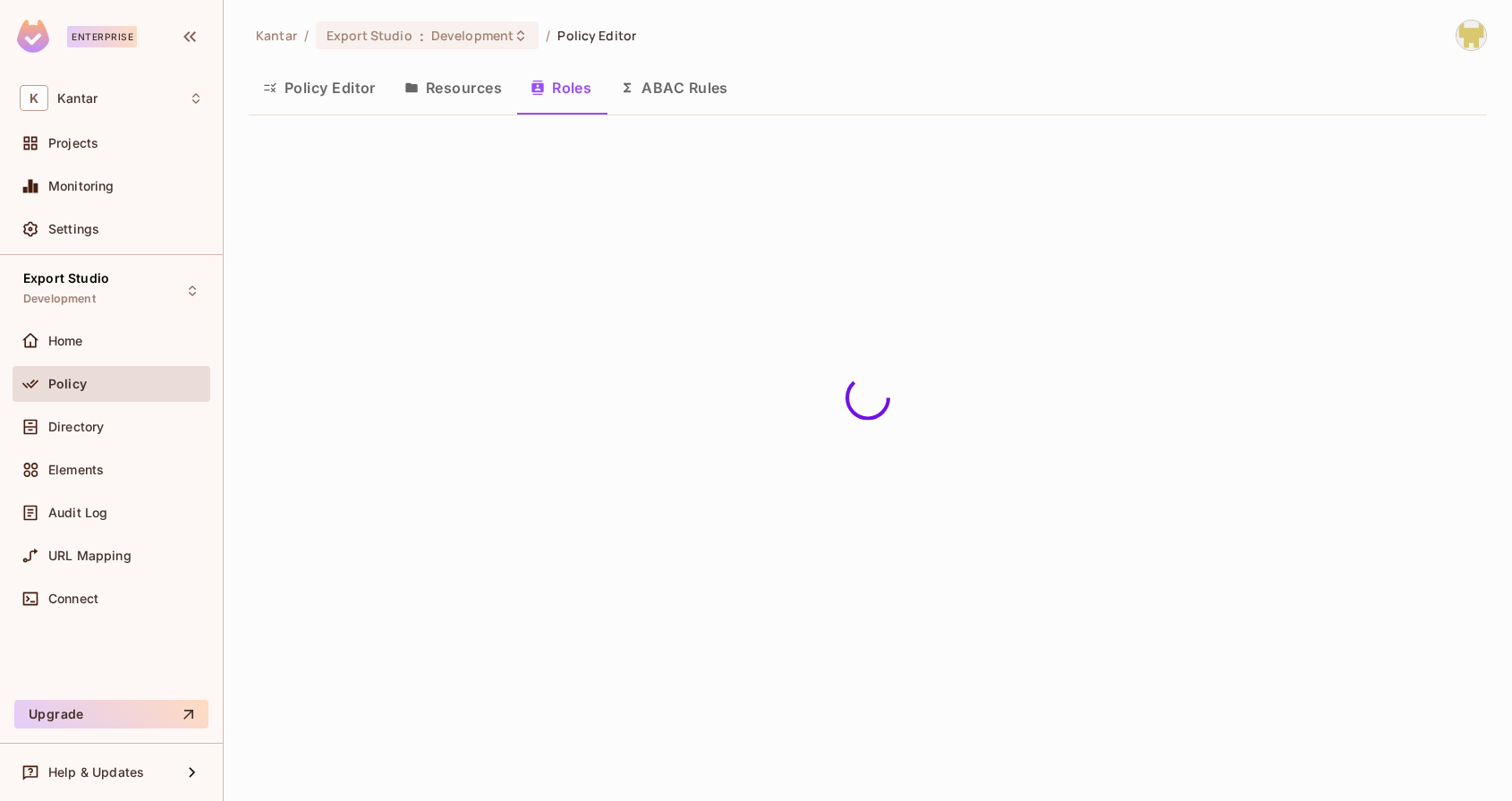 click on "Resources" at bounding box center (453, 88) 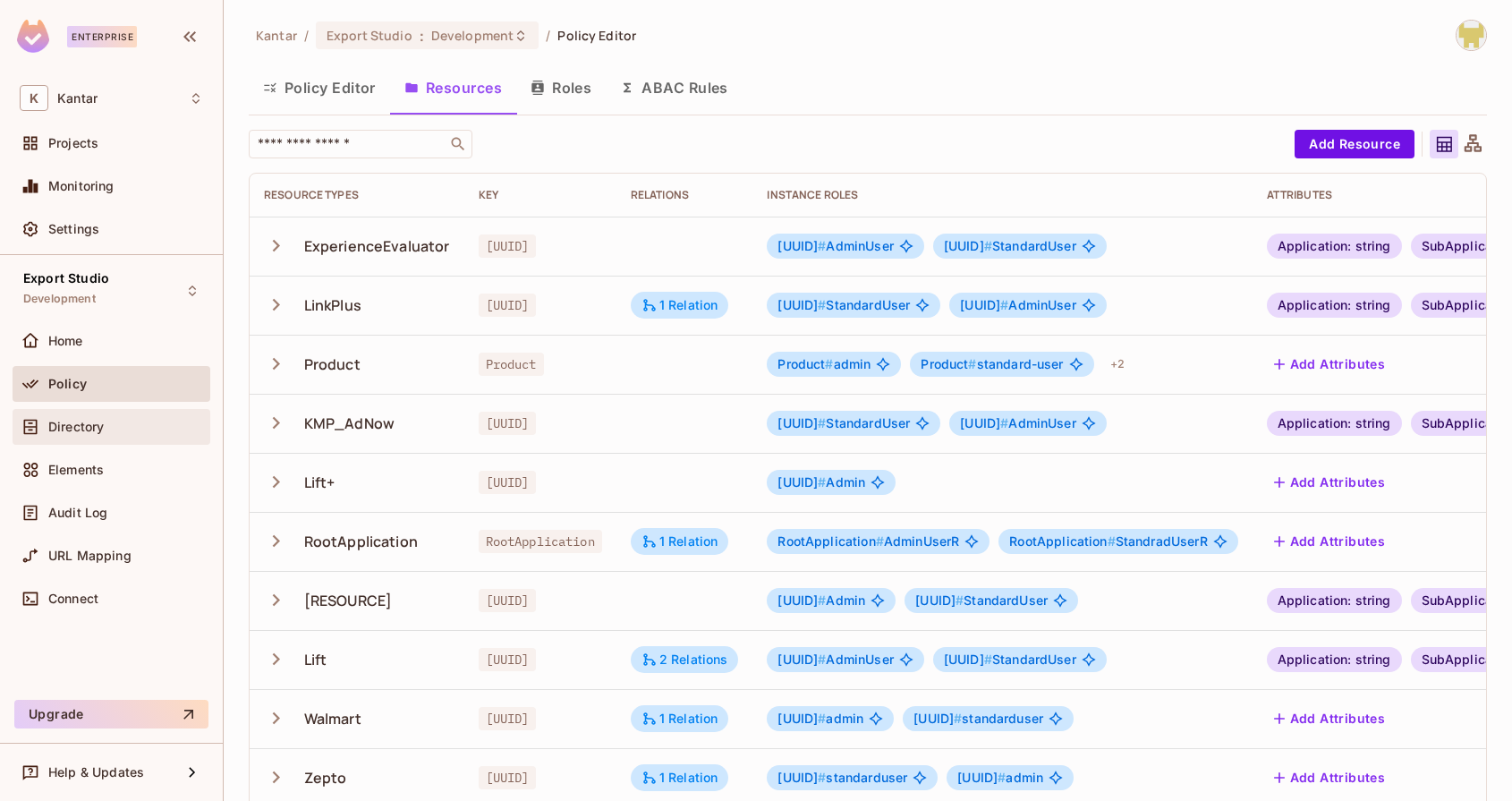 click on "Directory" at bounding box center [125, 427] 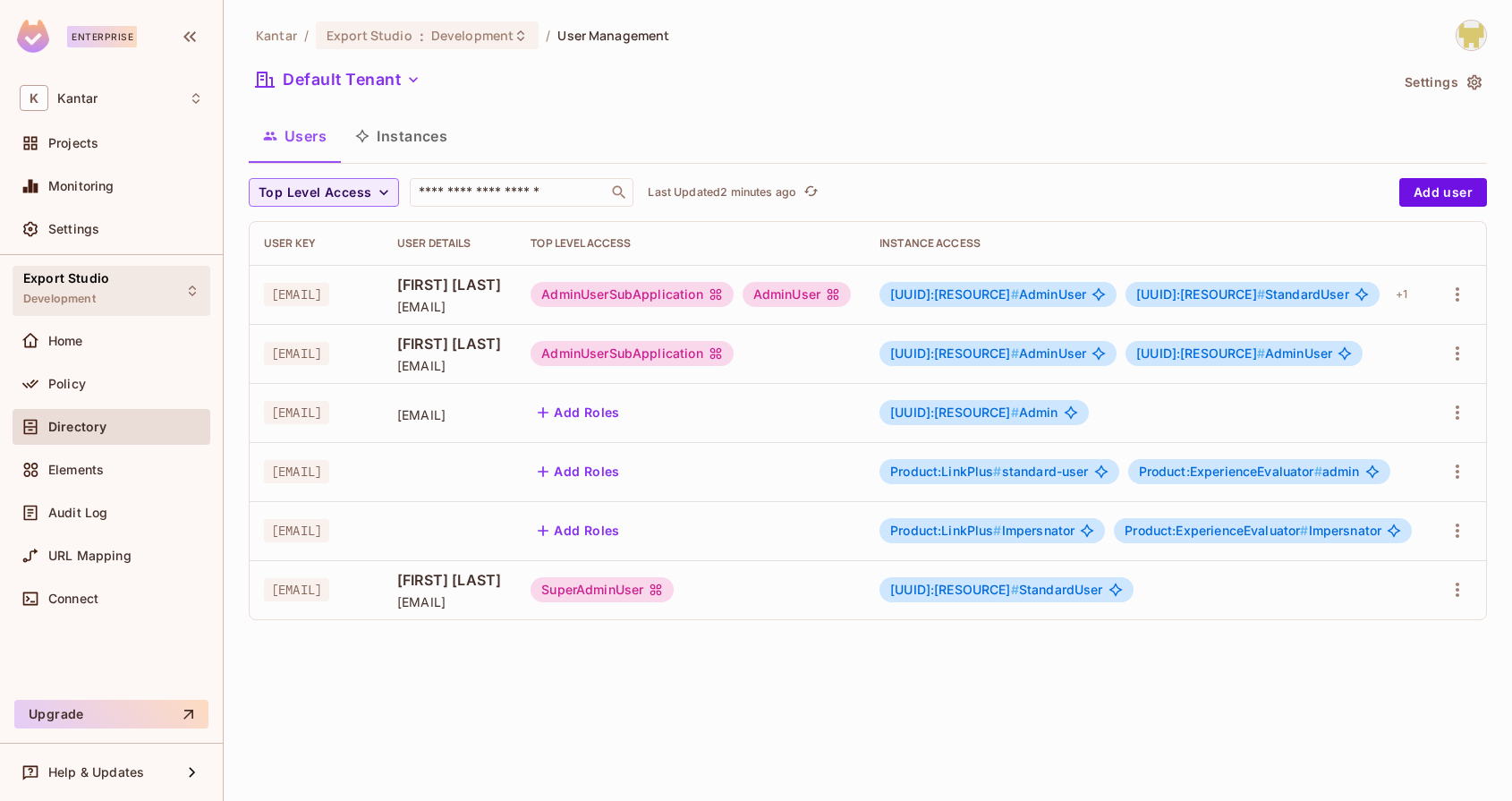 click on "Export Studio Development" at bounding box center [111, 290] 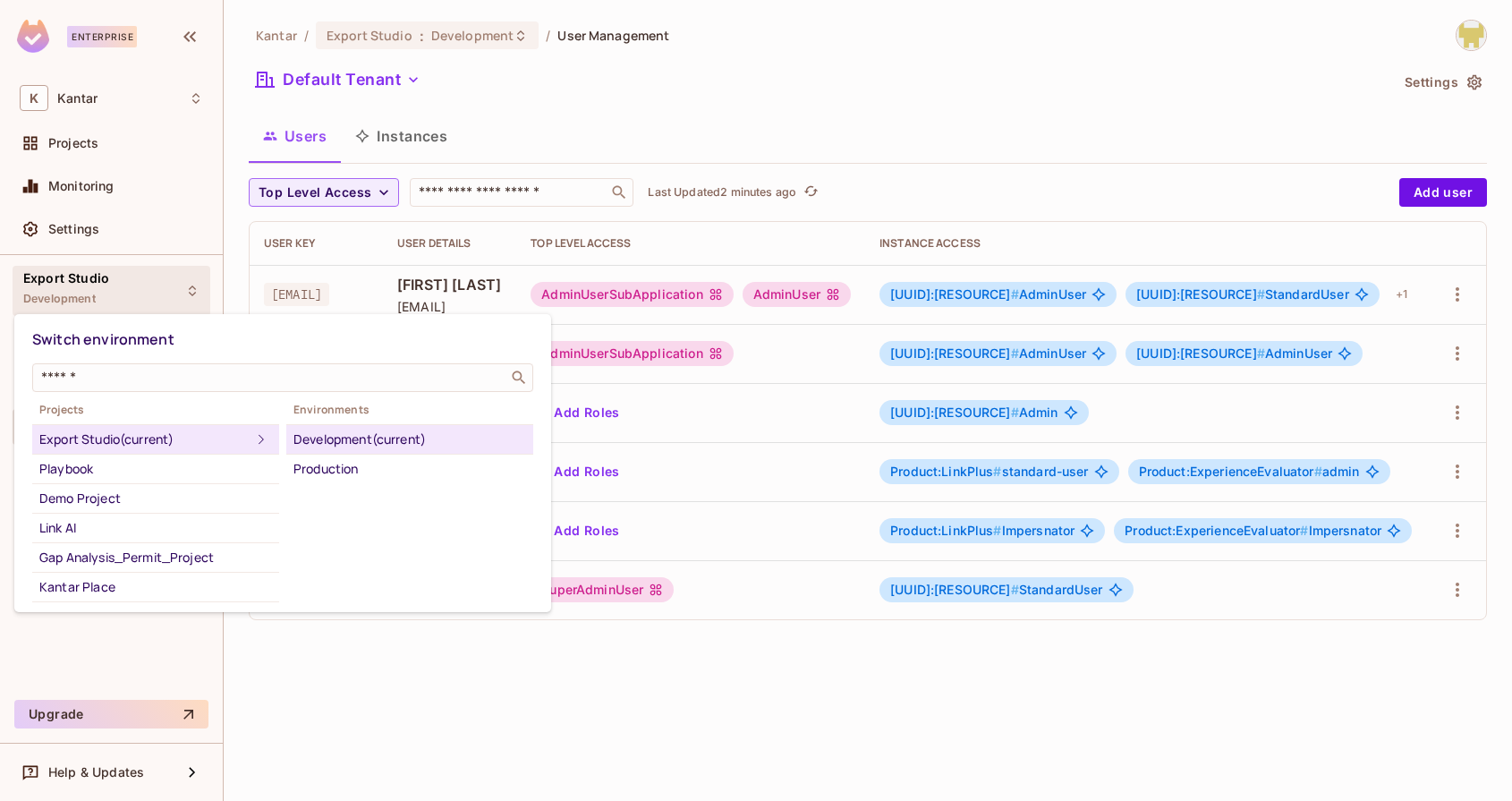 click at bounding box center (756, 400) 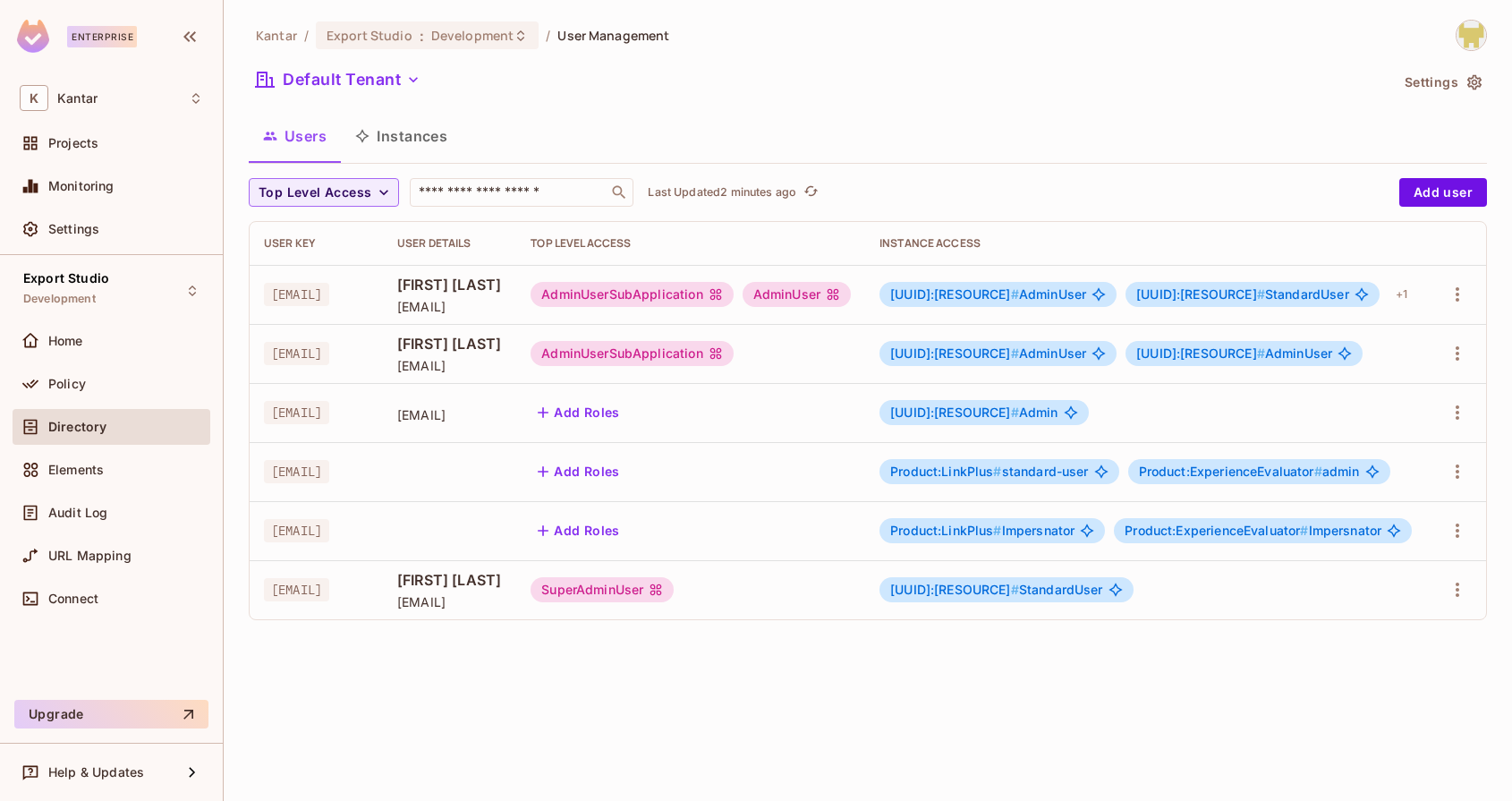 drag, startPoint x: 263, startPoint y: 299, endPoint x: 470, endPoint y: 311, distance: 207.34753 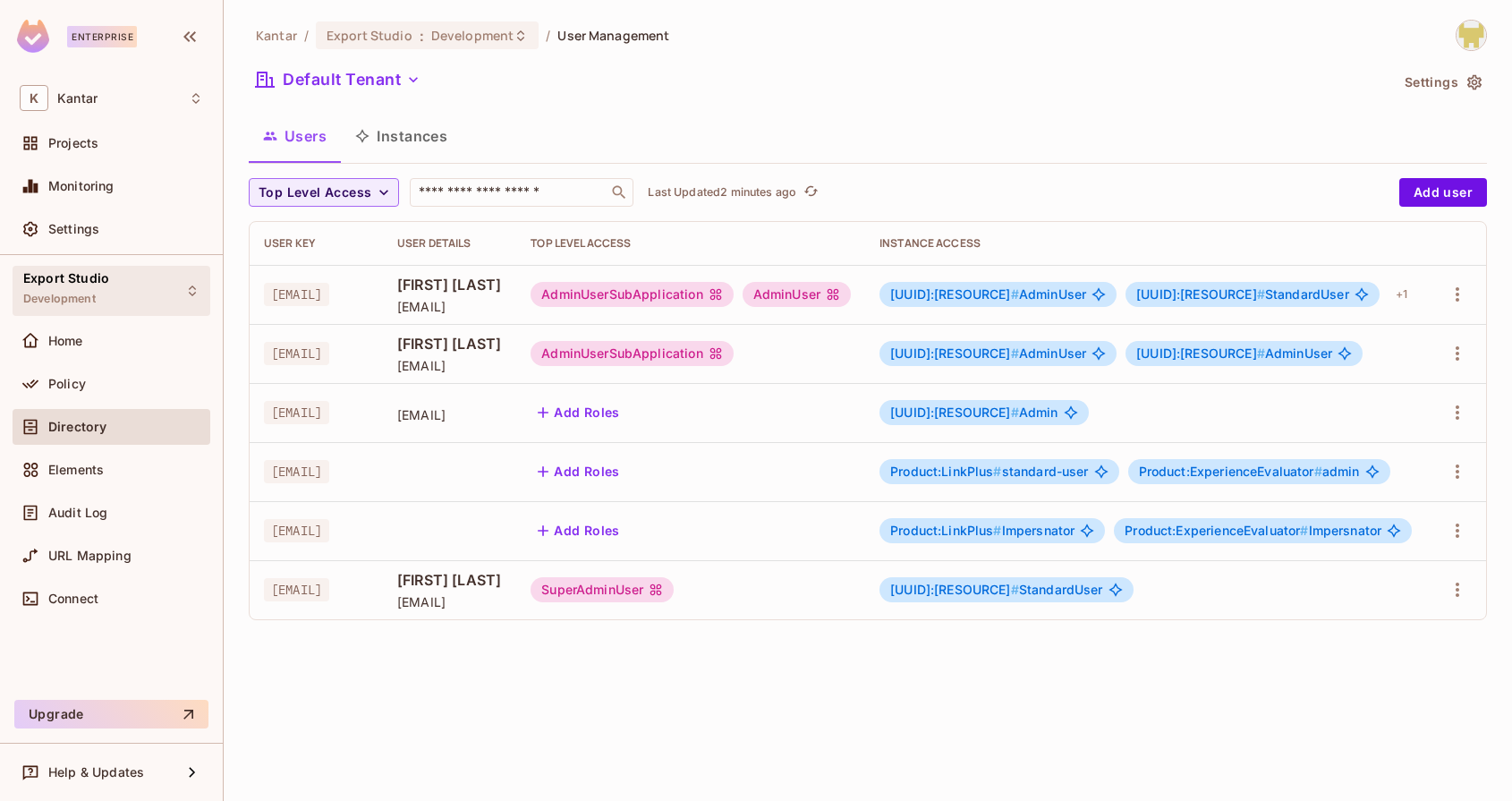 click on "Export Studio Development" at bounding box center (111, 290) 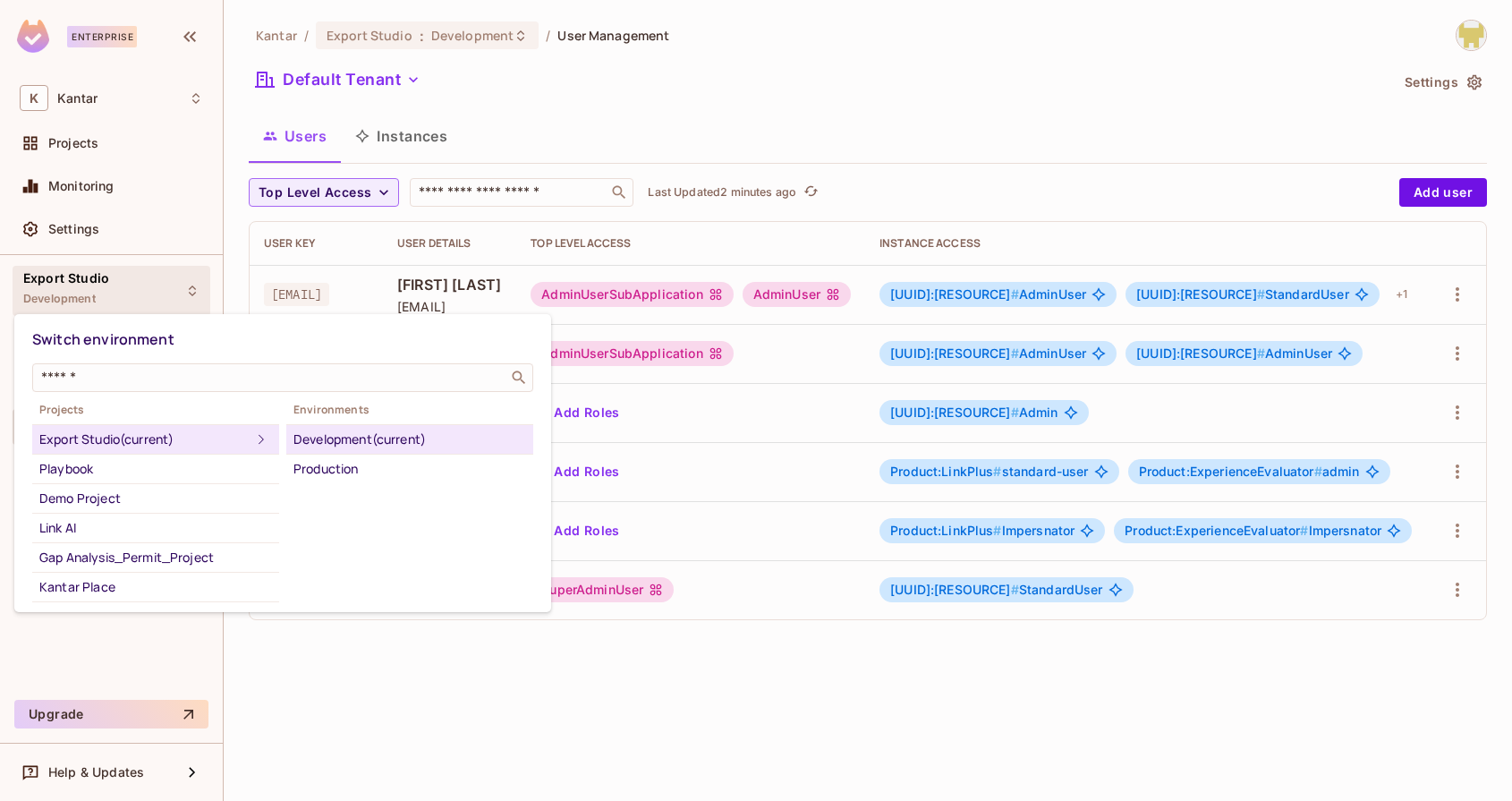 click at bounding box center (756, 400) 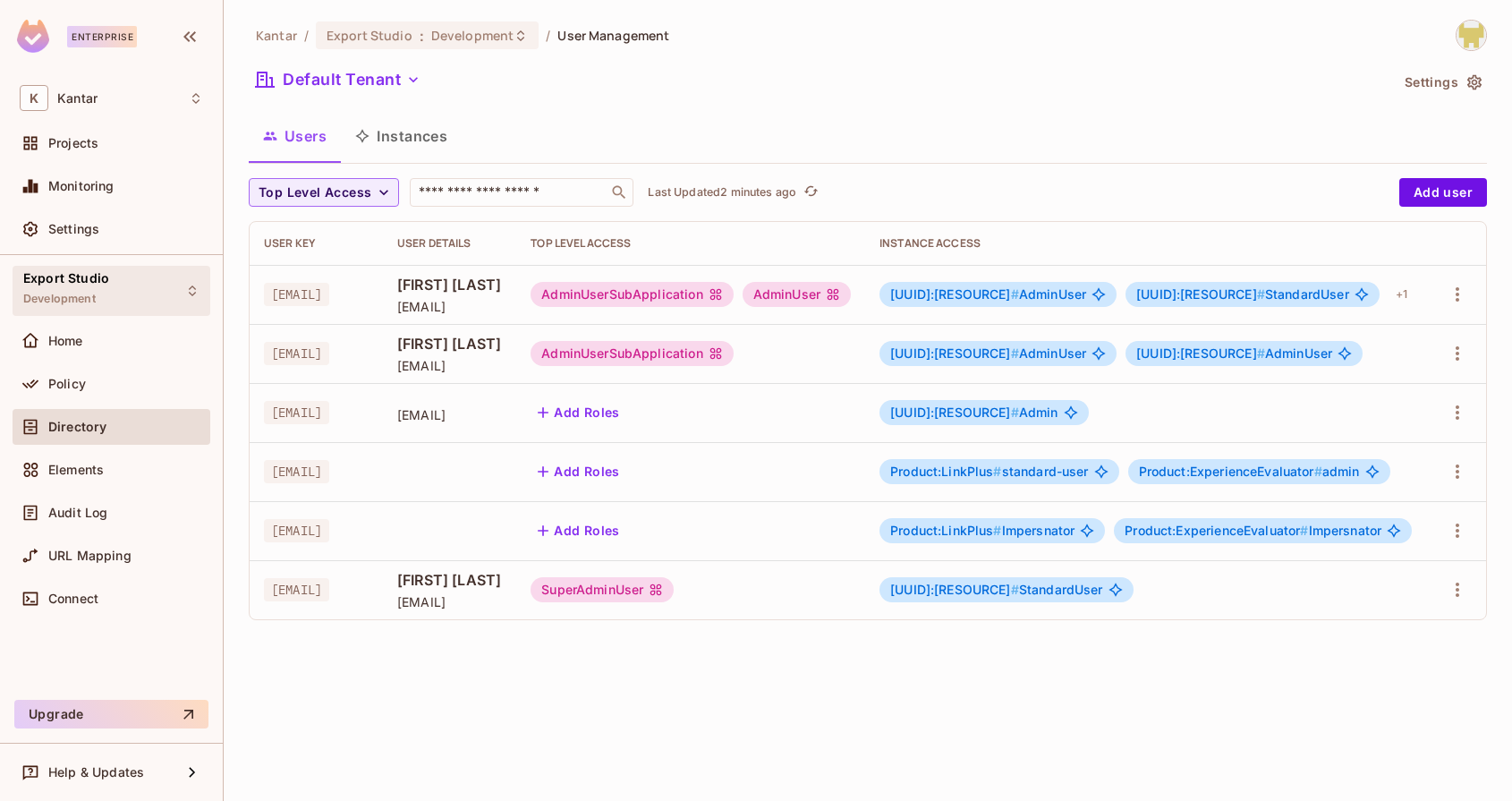 click on "Export Studio Development" at bounding box center [111, 290] 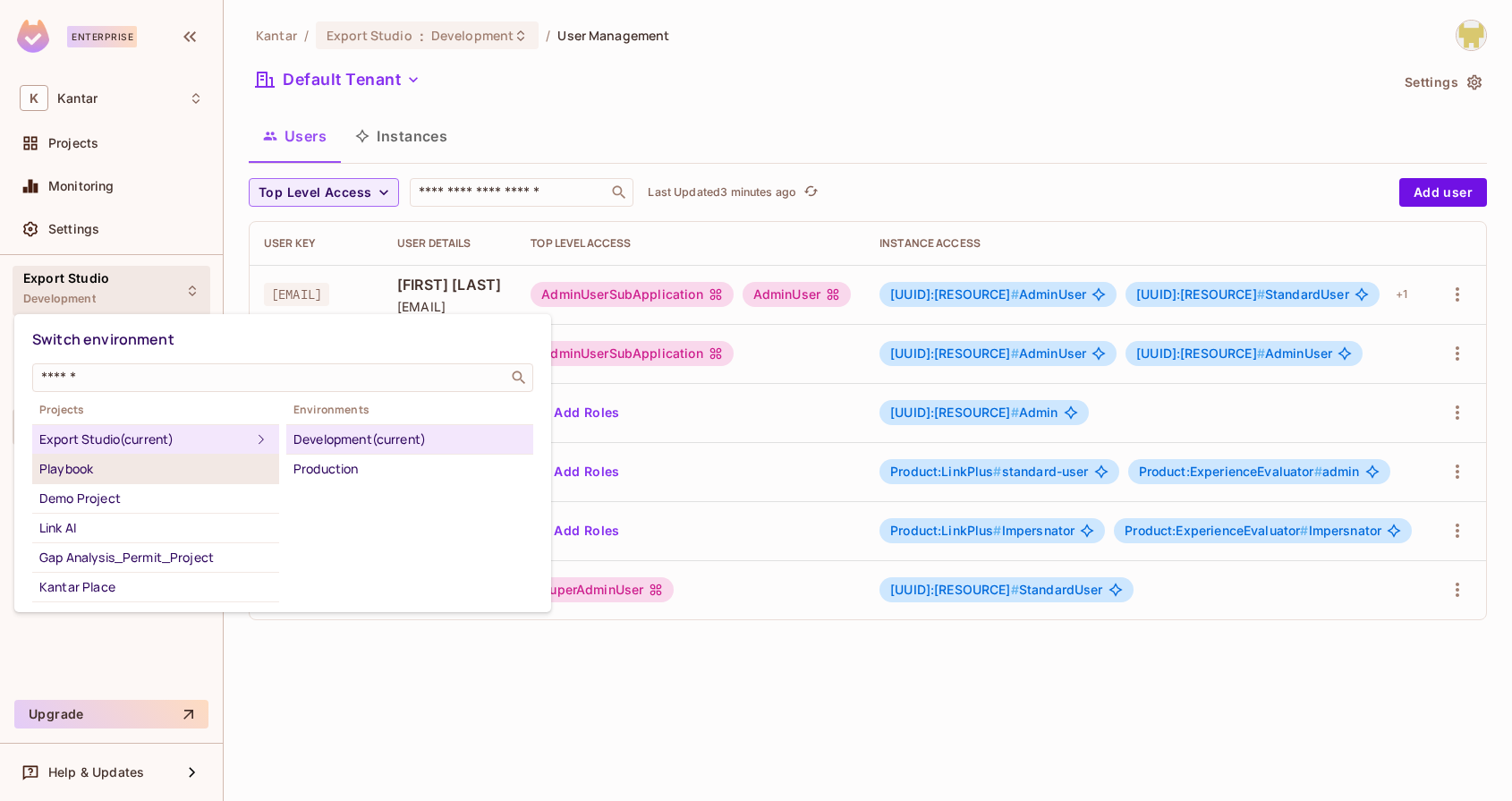 click on "Playbook" at bounding box center [156, 469] 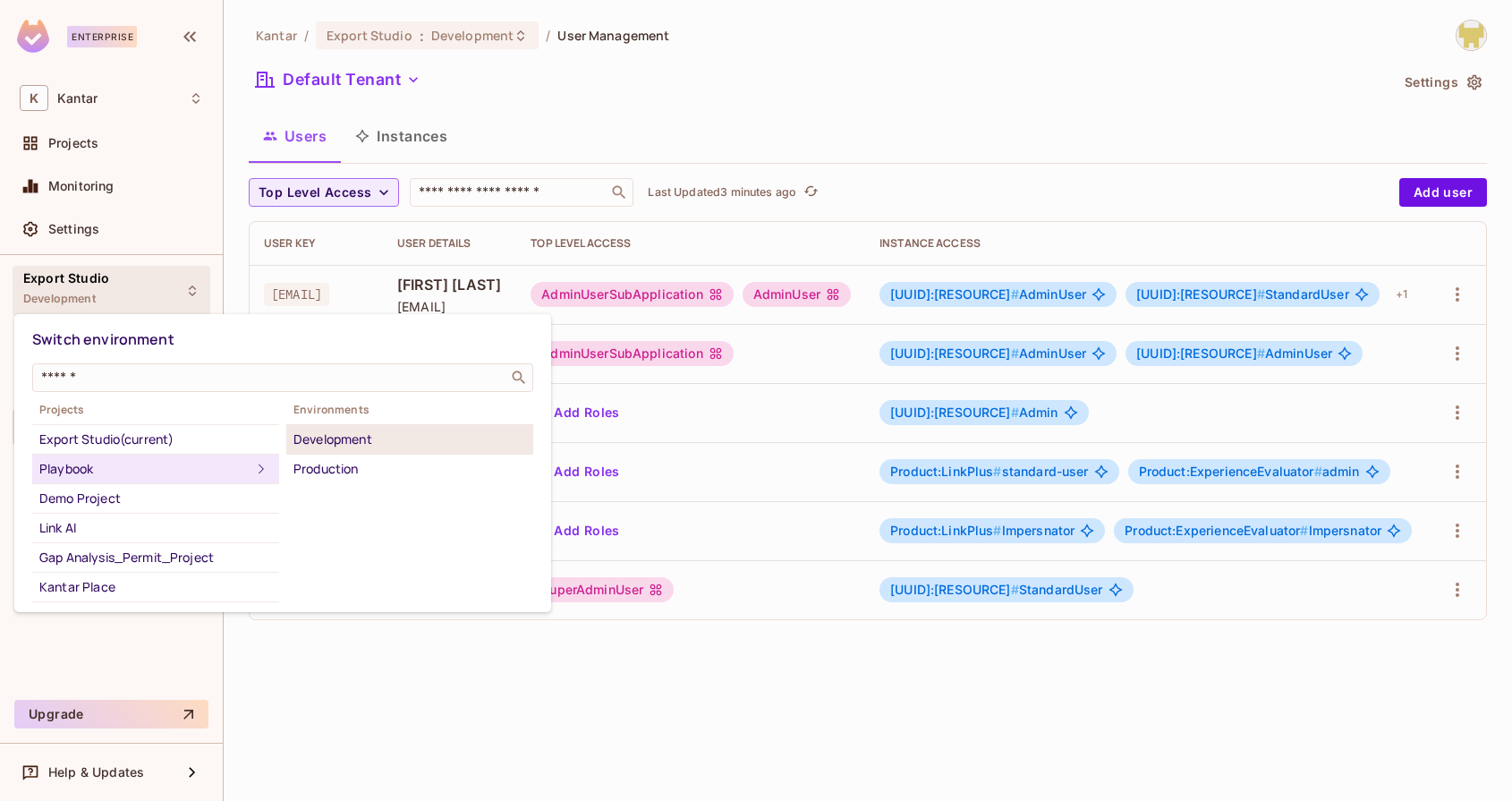click on "Development" at bounding box center (410, 439) 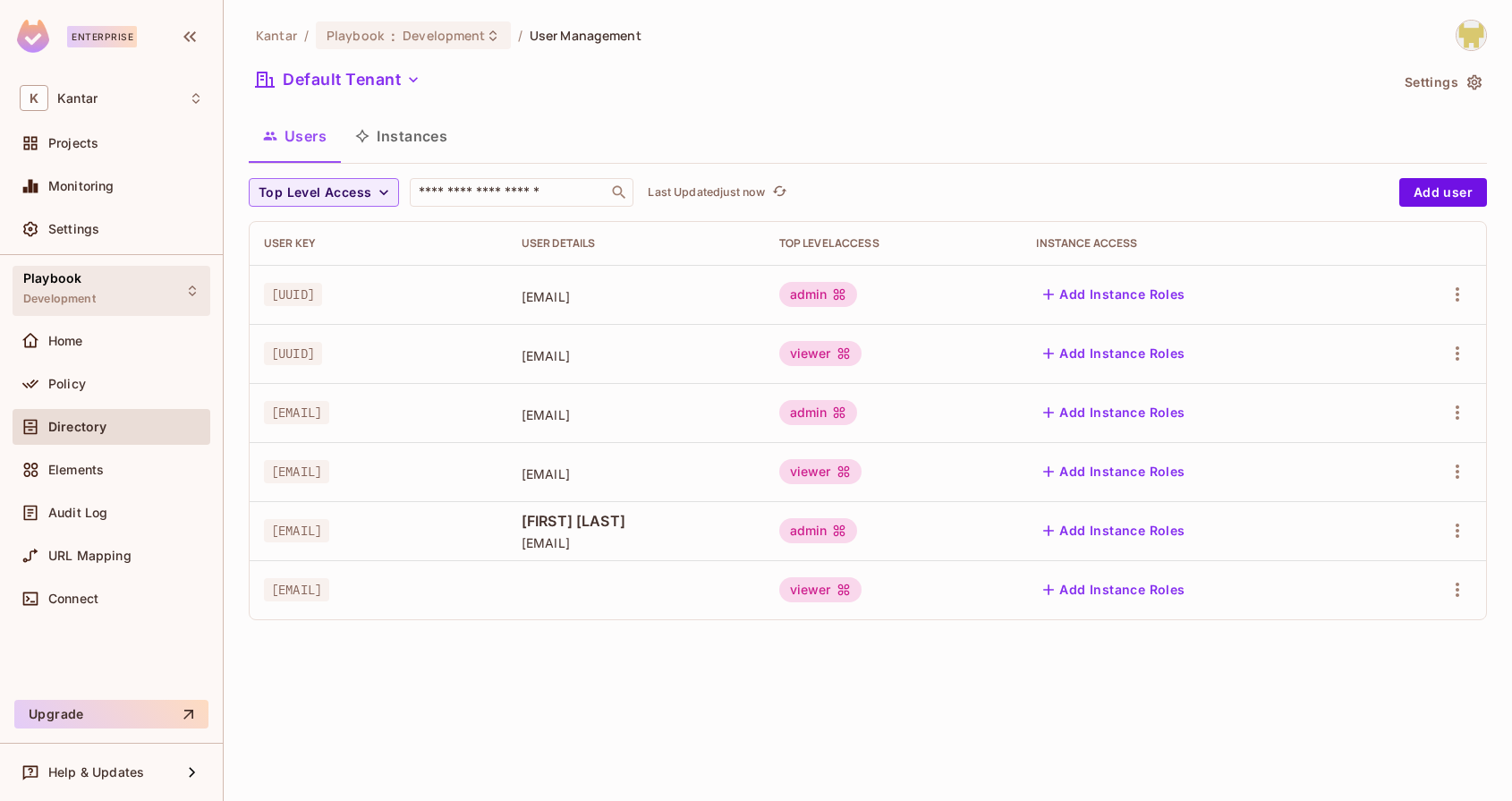 click on "Playbook Development" at bounding box center (111, 290) 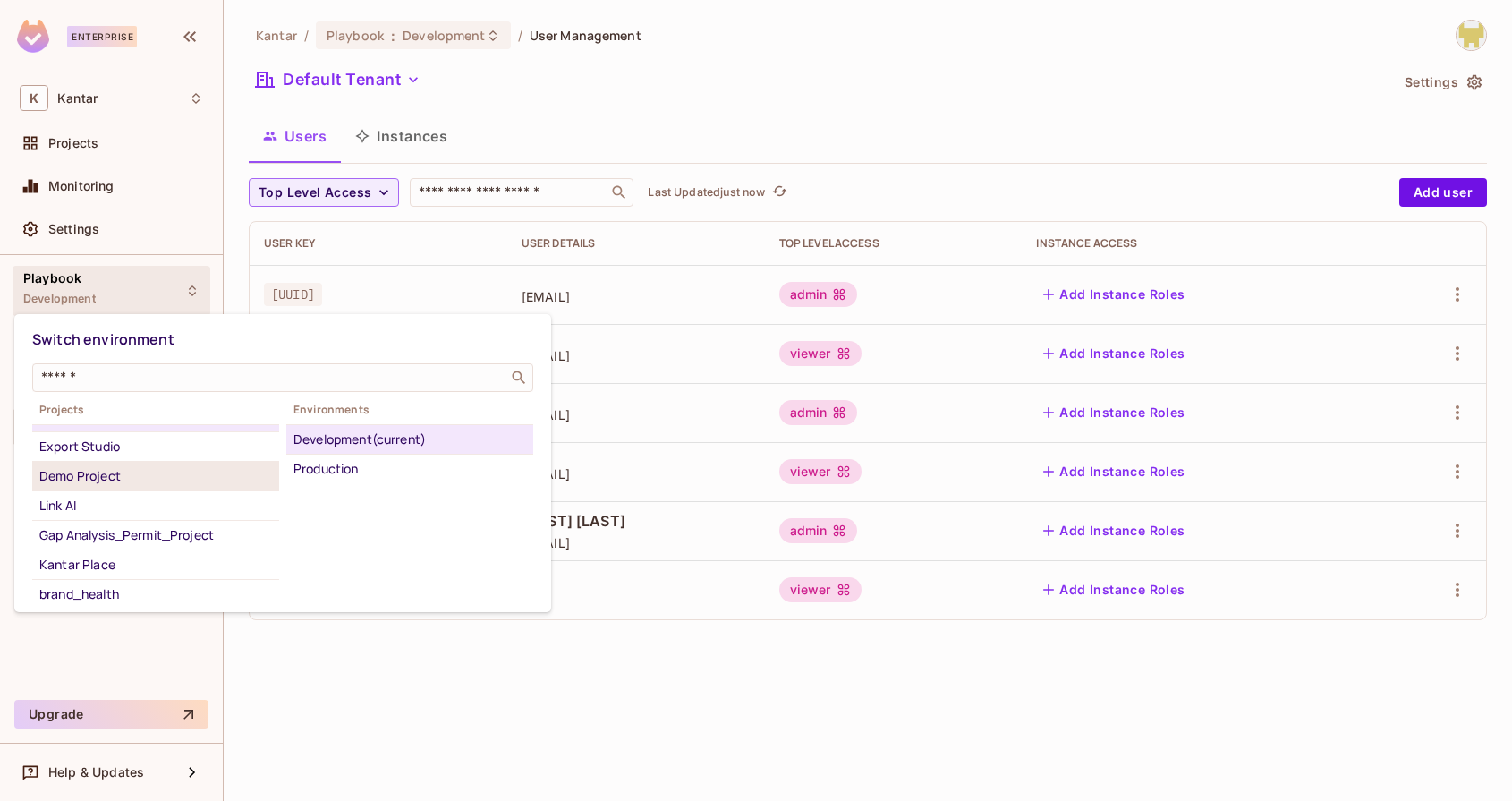 scroll, scrollTop: 33, scrollLeft: 0, axis: vertical 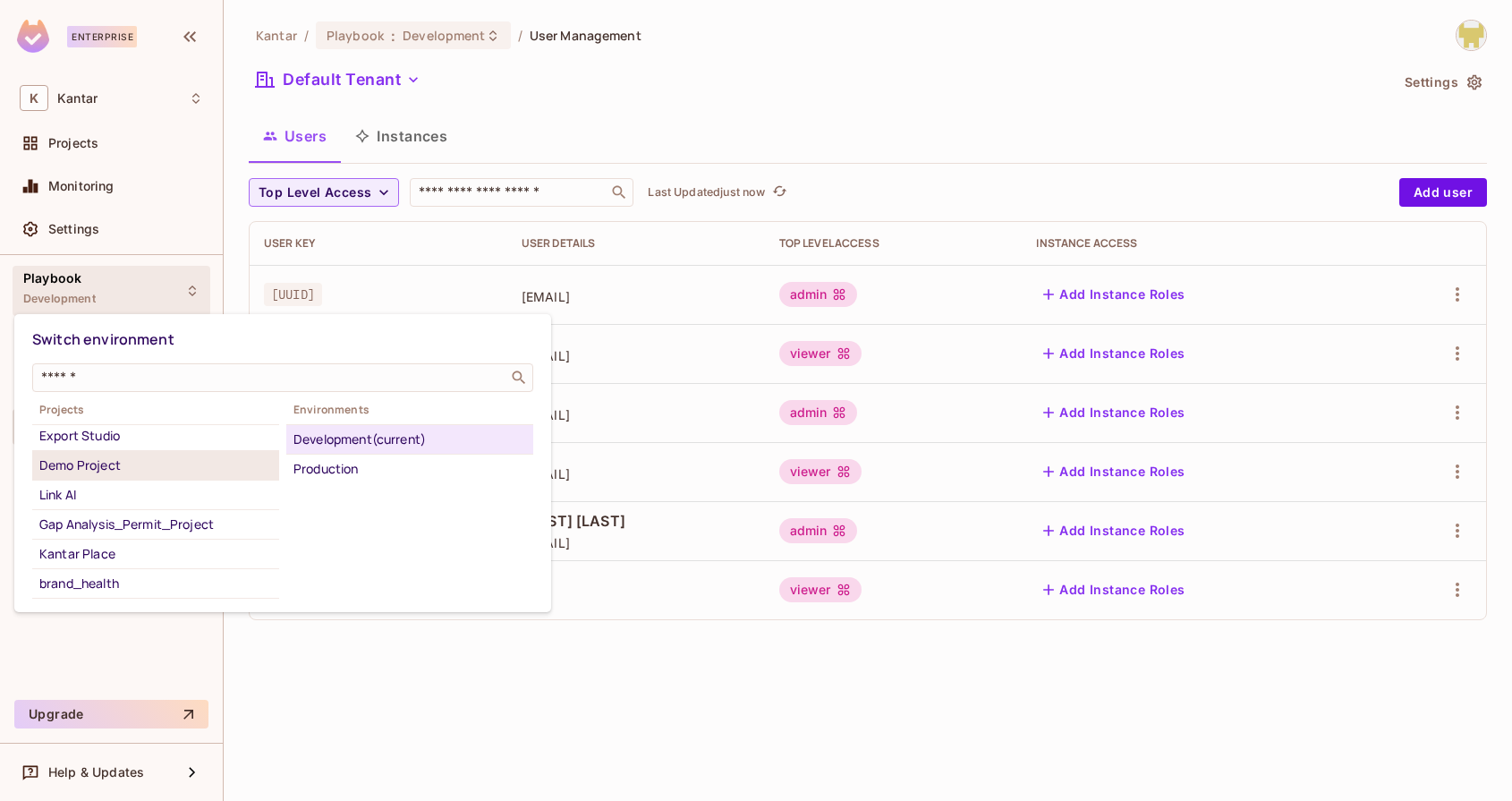 click on "Demo Project" at bounding box center [156, 465] 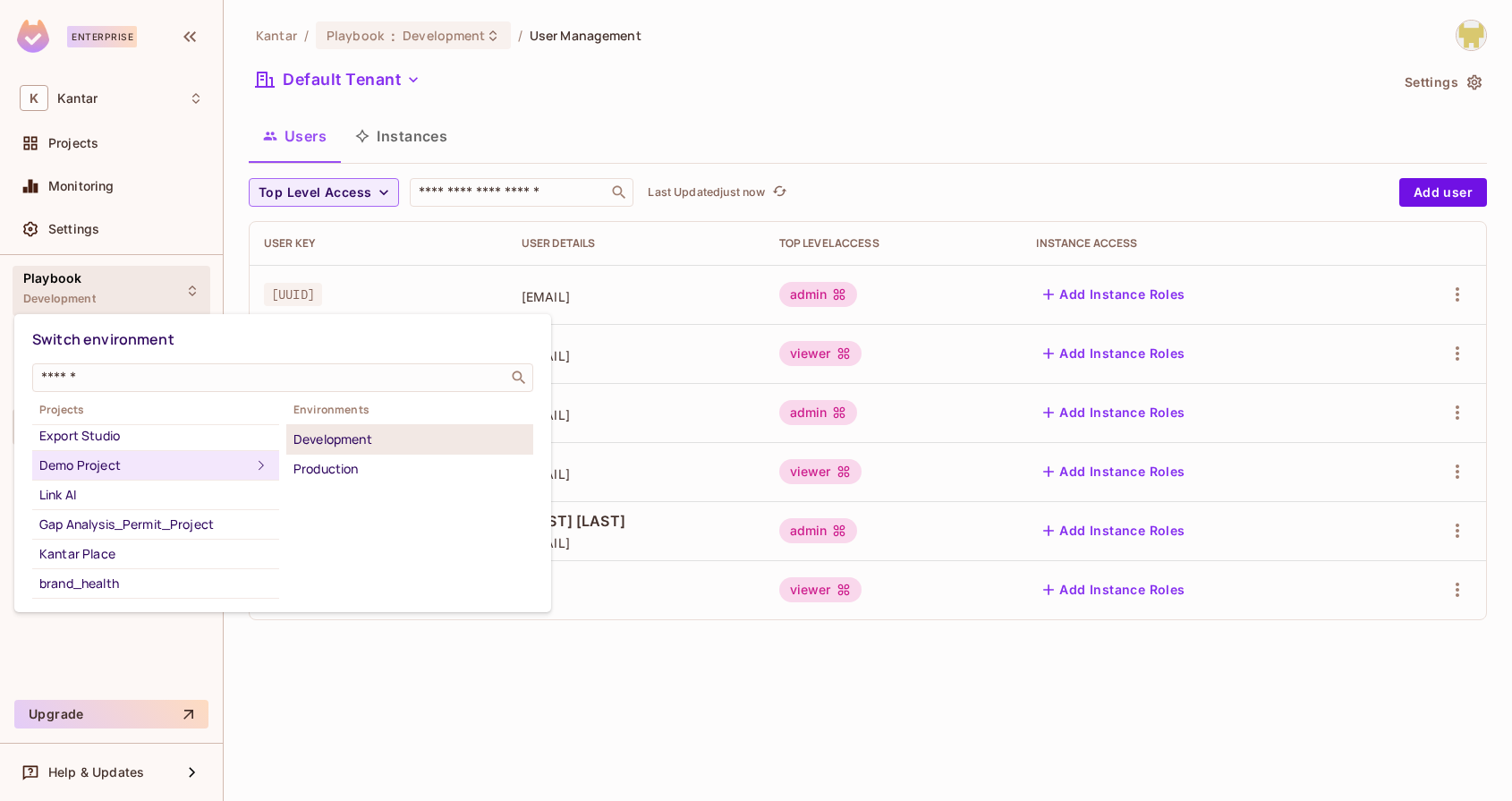 click on "Development" at bounding box center (410, 439) 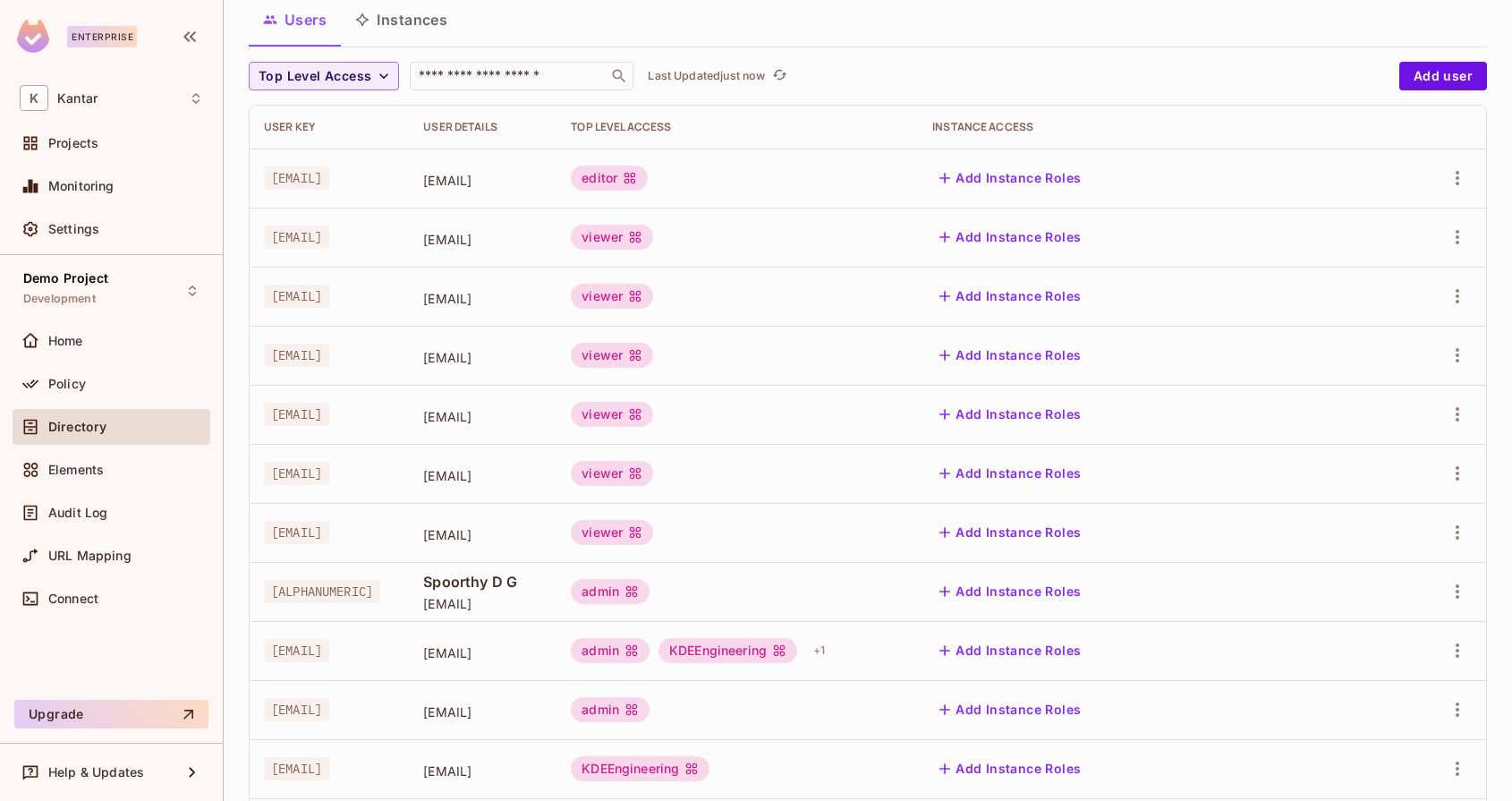 scroll, scrollTop: 448, scrollLeft: 0, axis: vertical 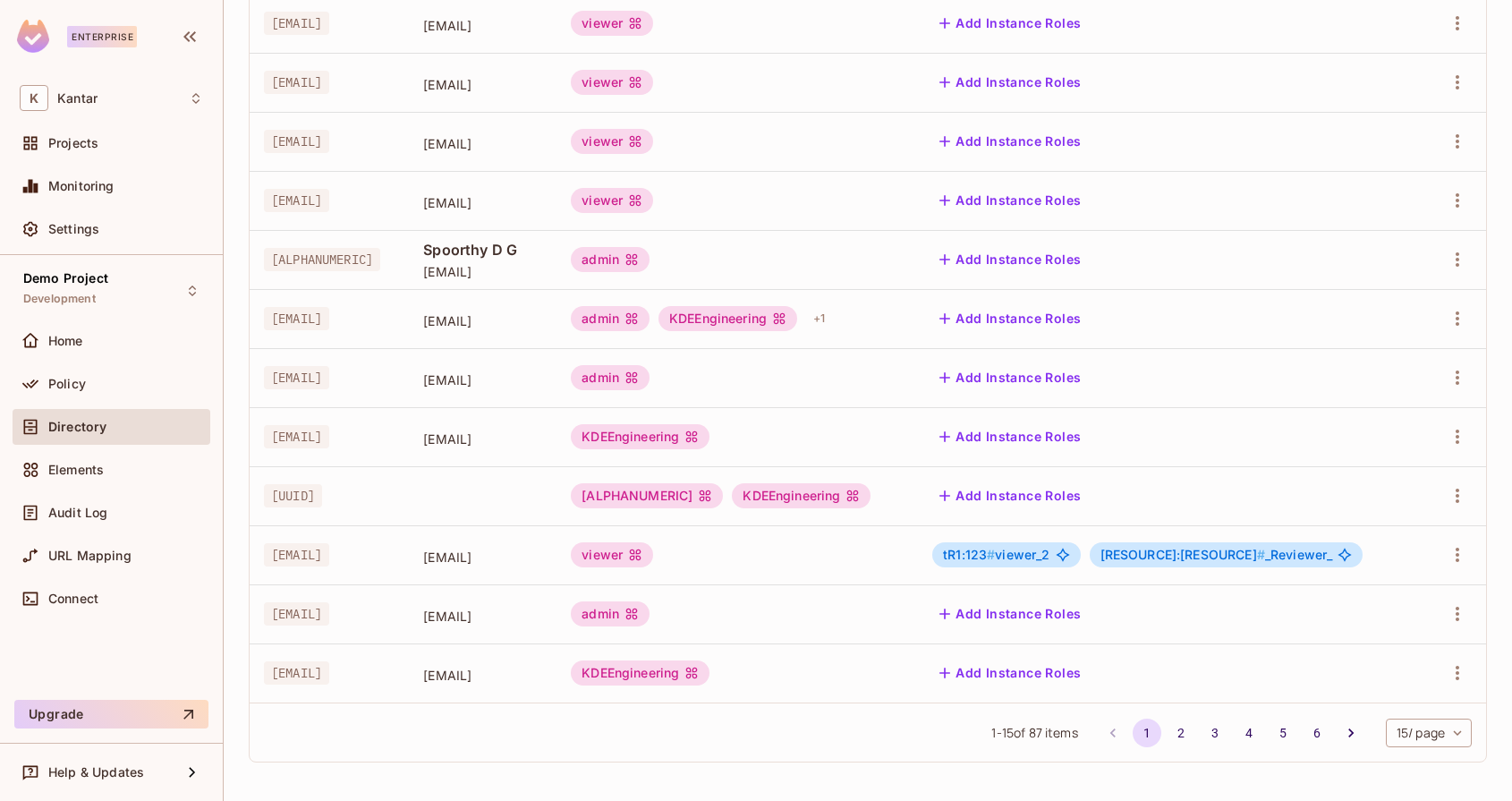 click on "Enterprise K Kantar Projects Monitoring Settings Demo Project Development Home Policy Directory Elements Audit Log URL Mapping Connect Upgrade Help ​ Last Updated  just now Add user User Key User Details Top Level Access Instance Access  ​  editor Add Instance Roles   ​  viewer Add Instance Roles   ​  viewer Add Instance Roles   ​  viewer Add Instance Roles   ​  viewer Add Instance Roles   ​  viewer Add Instance Roles   admin Add Instance Roles   admin       # #" at bounding box center [756, 400] 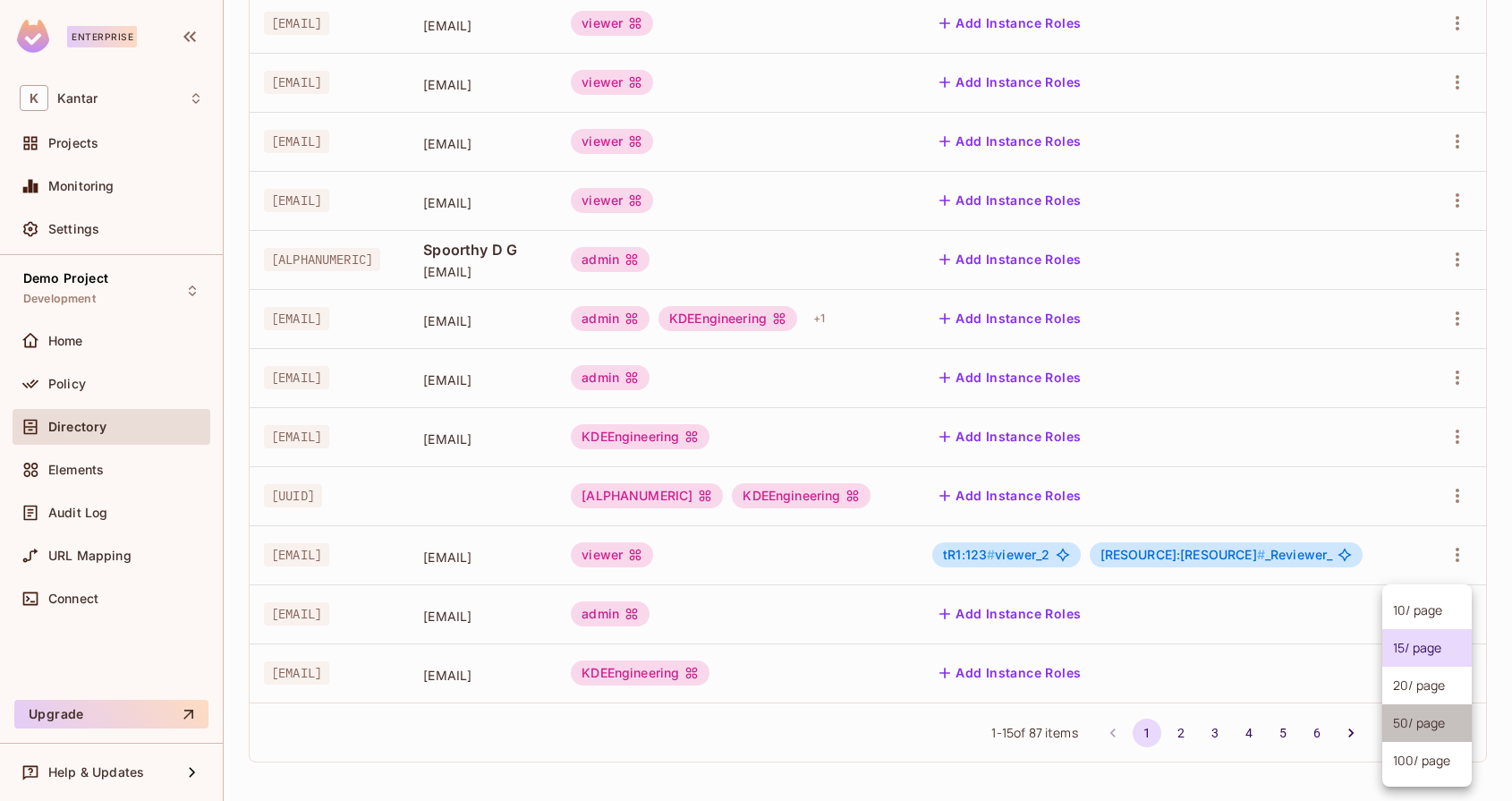 click on "50  / page" at bounding box center [1427, 723] 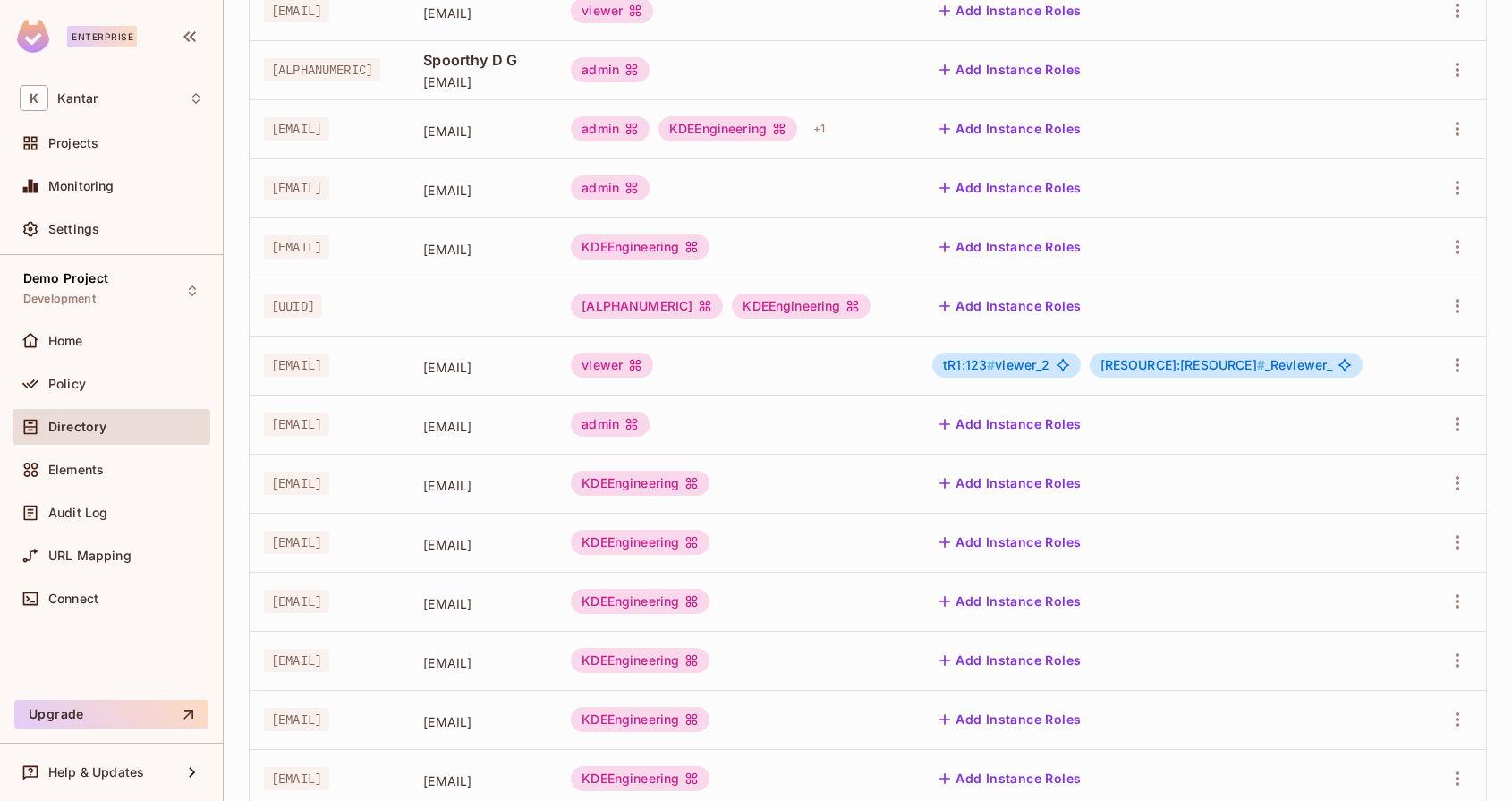 scroll, scrollTop: 634, scrollLeft: 0, axis: vertical 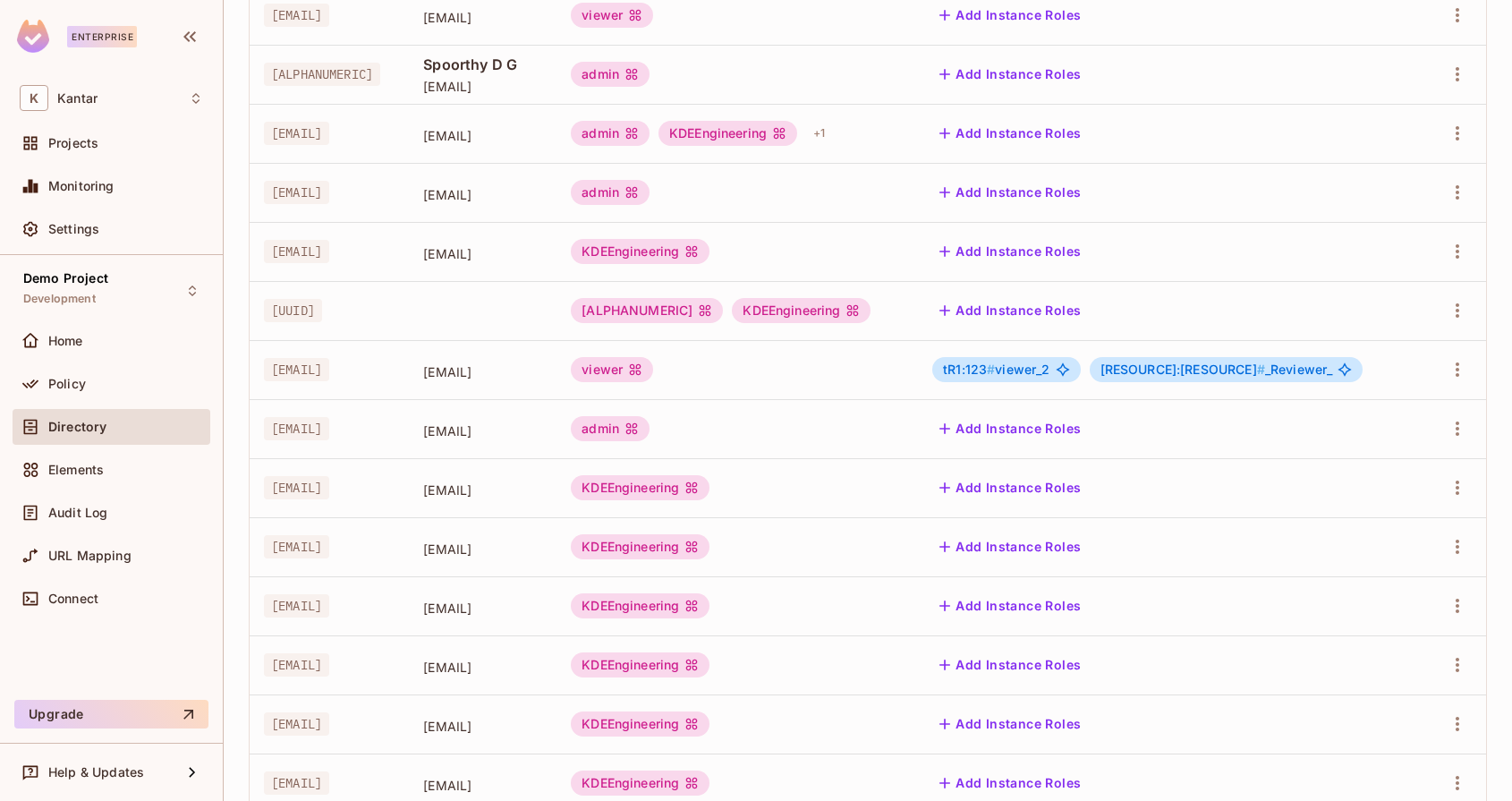 drag, startPoint x: 271, startPoint y: 489, endPoint x: 460, endPoint y: 484, distance: 189.06613 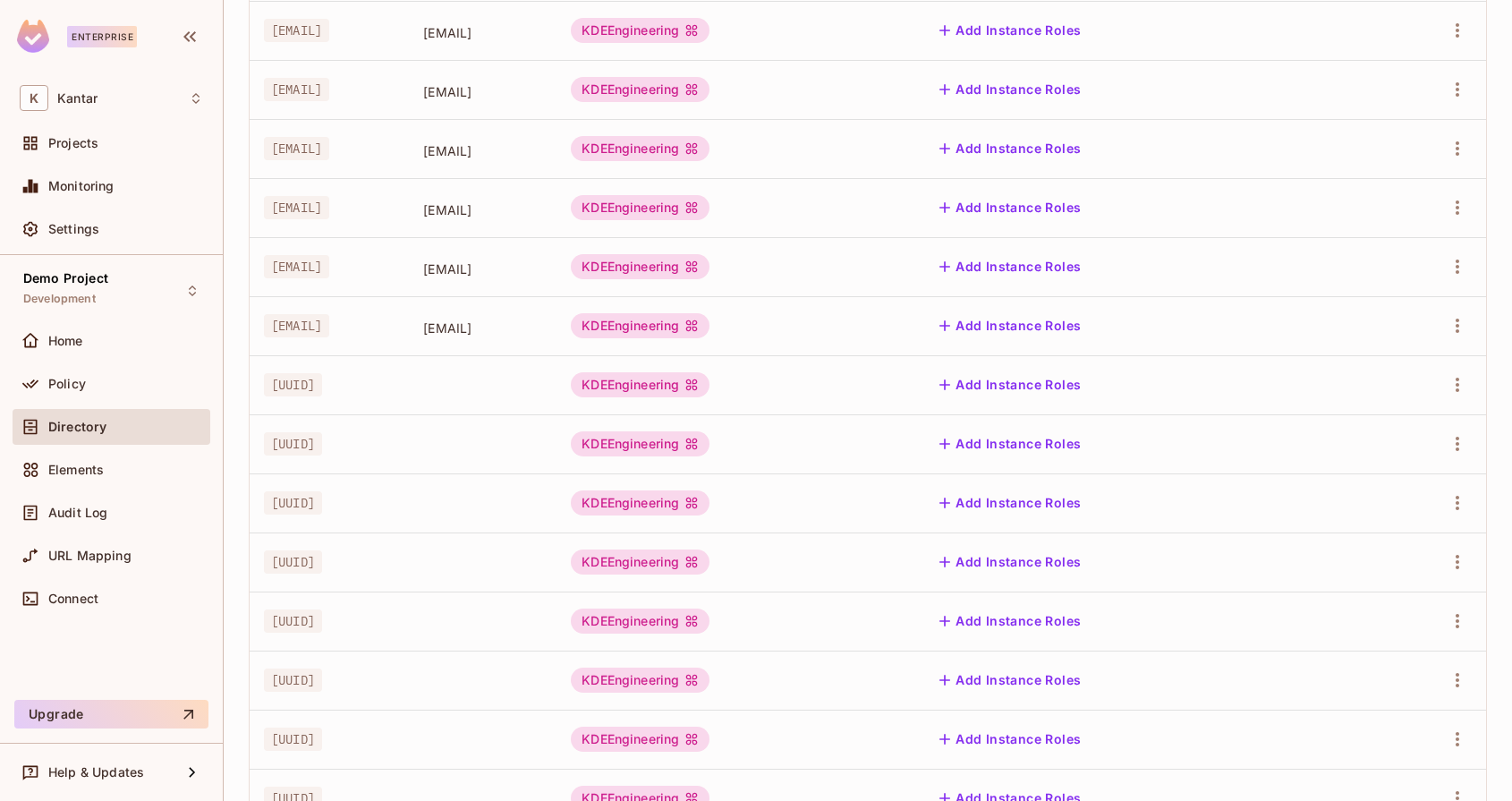 scroll, scrollTop: 1231, scrollLeft: 0, axis: vertical 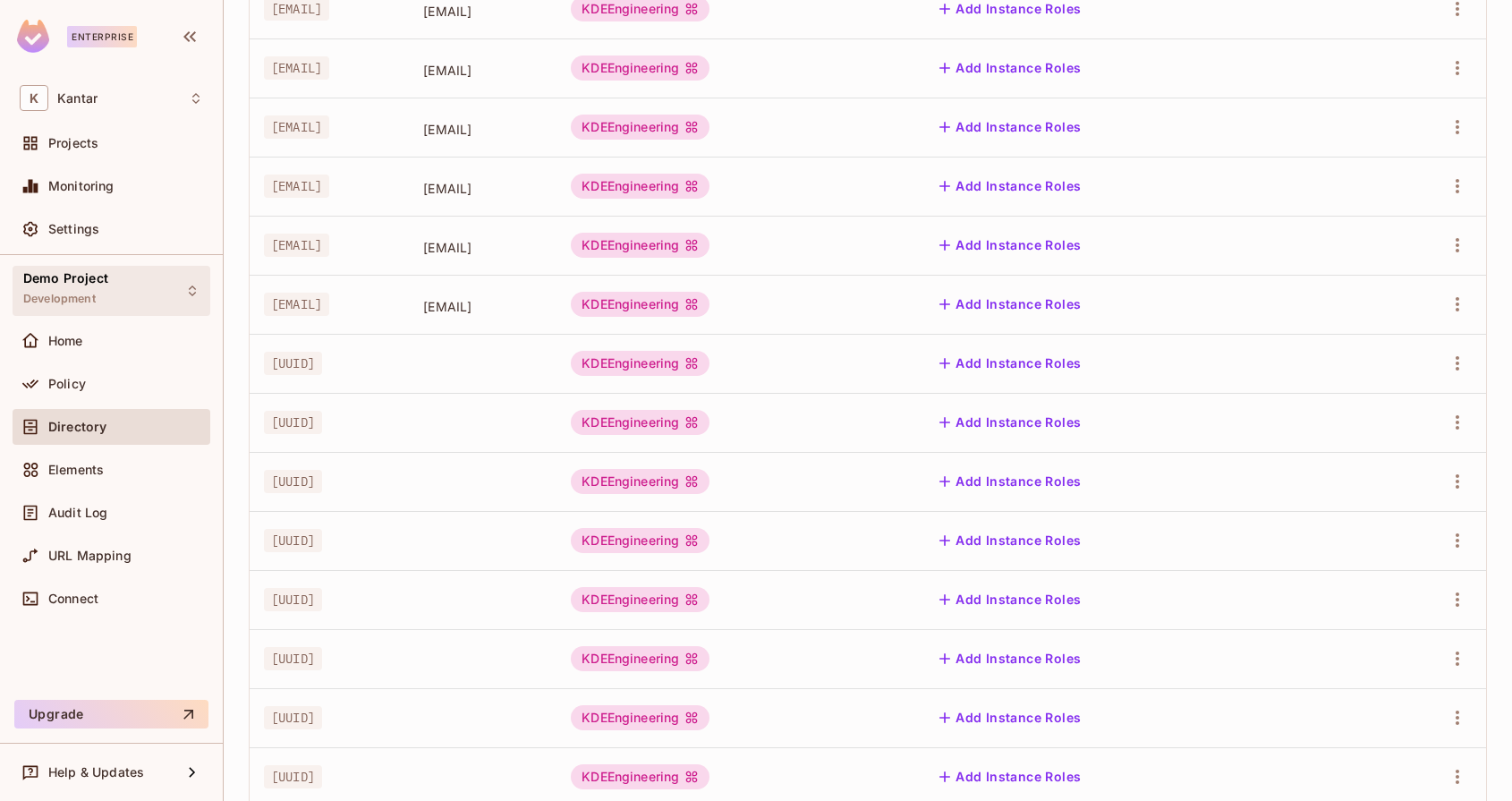 click on "Demo Project Development" at bounding box center [111, 290] 